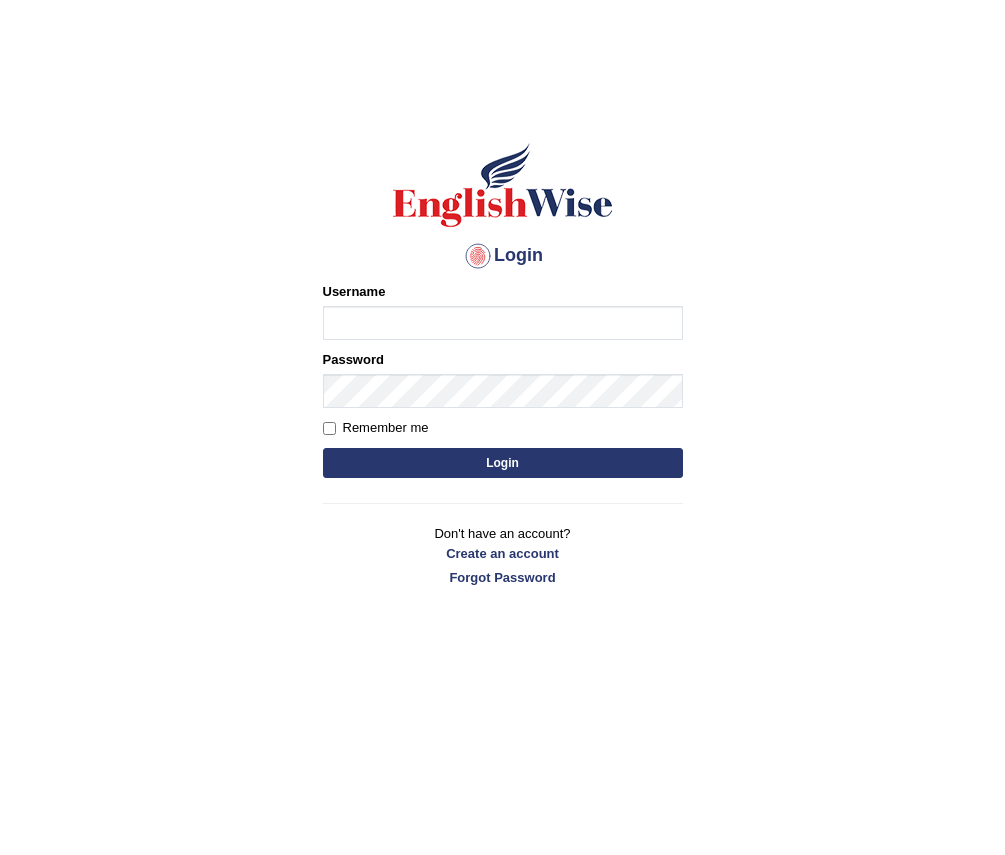 scroll, scrollTop: 0, scrollLeft: 0, axis: both 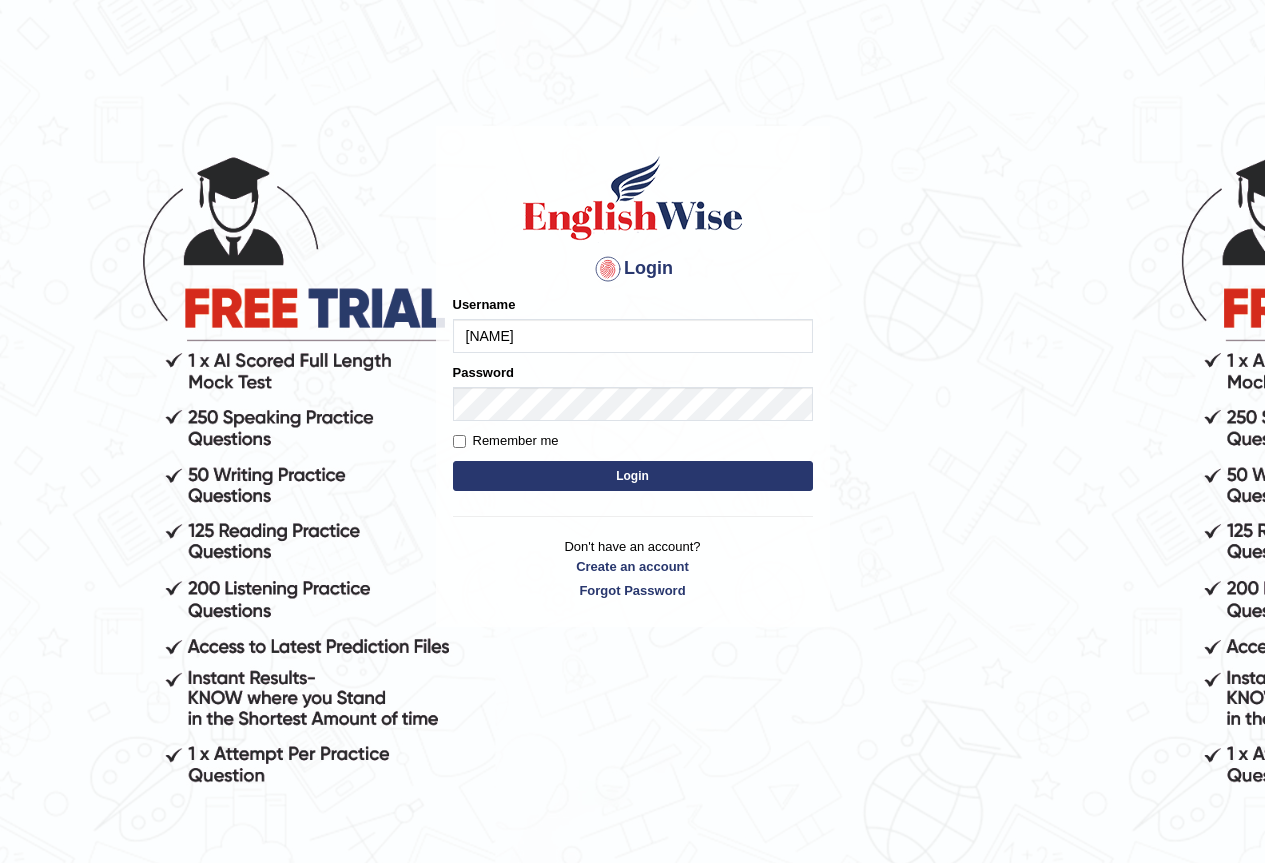 type on "BatuhanE" 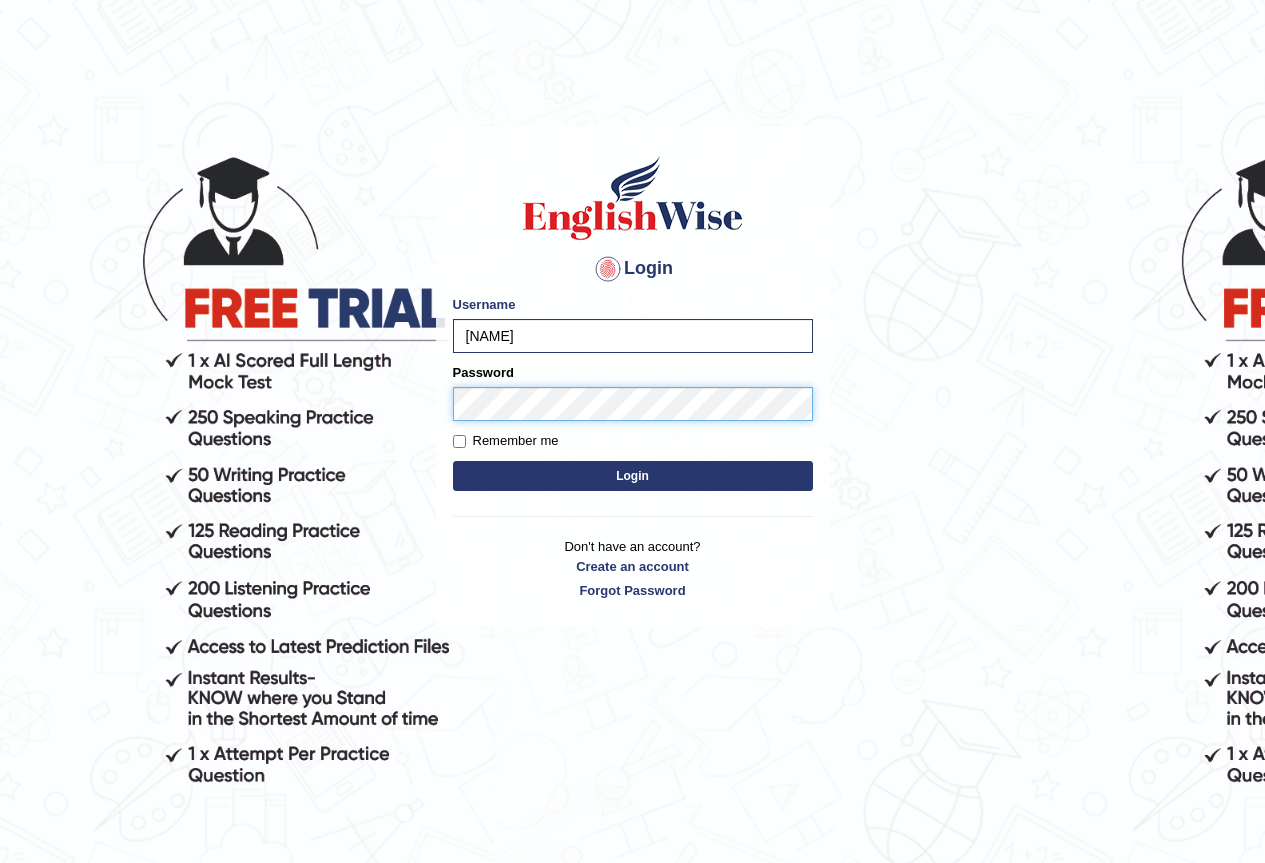 click on "Login" at bounding box center (633, 476) 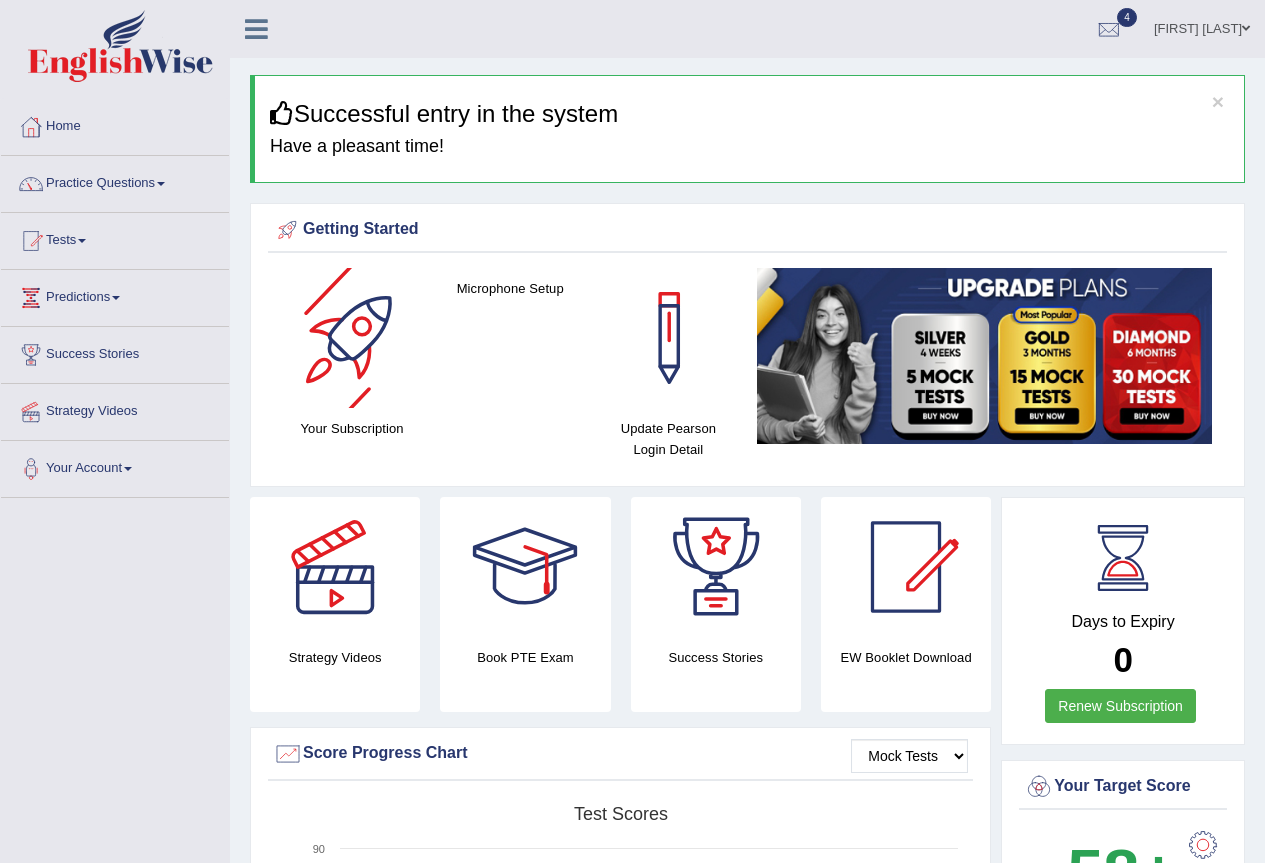 scroll, scrollTop: 0, scrollLeft: 0, axis: both 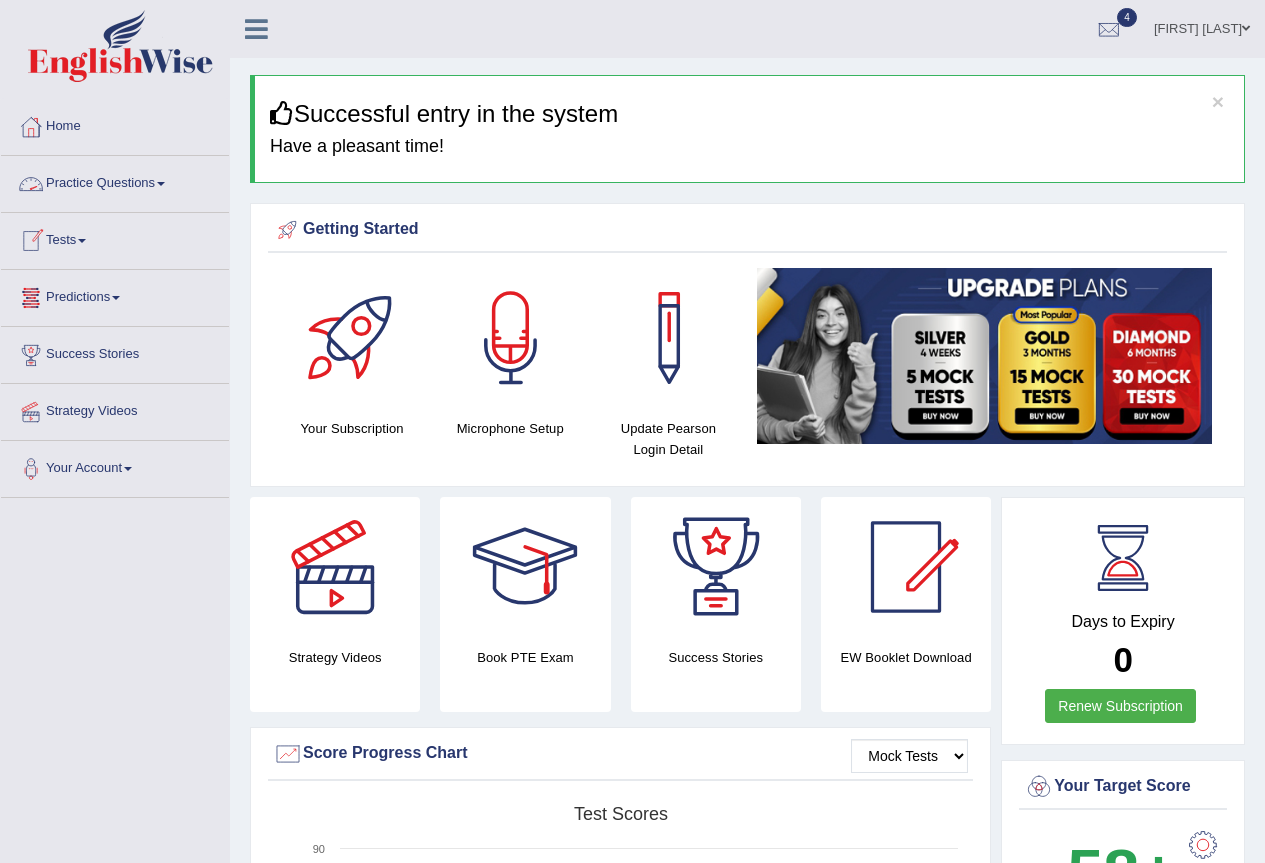 click on "Practice Questions" at bounding box center (115, 181) 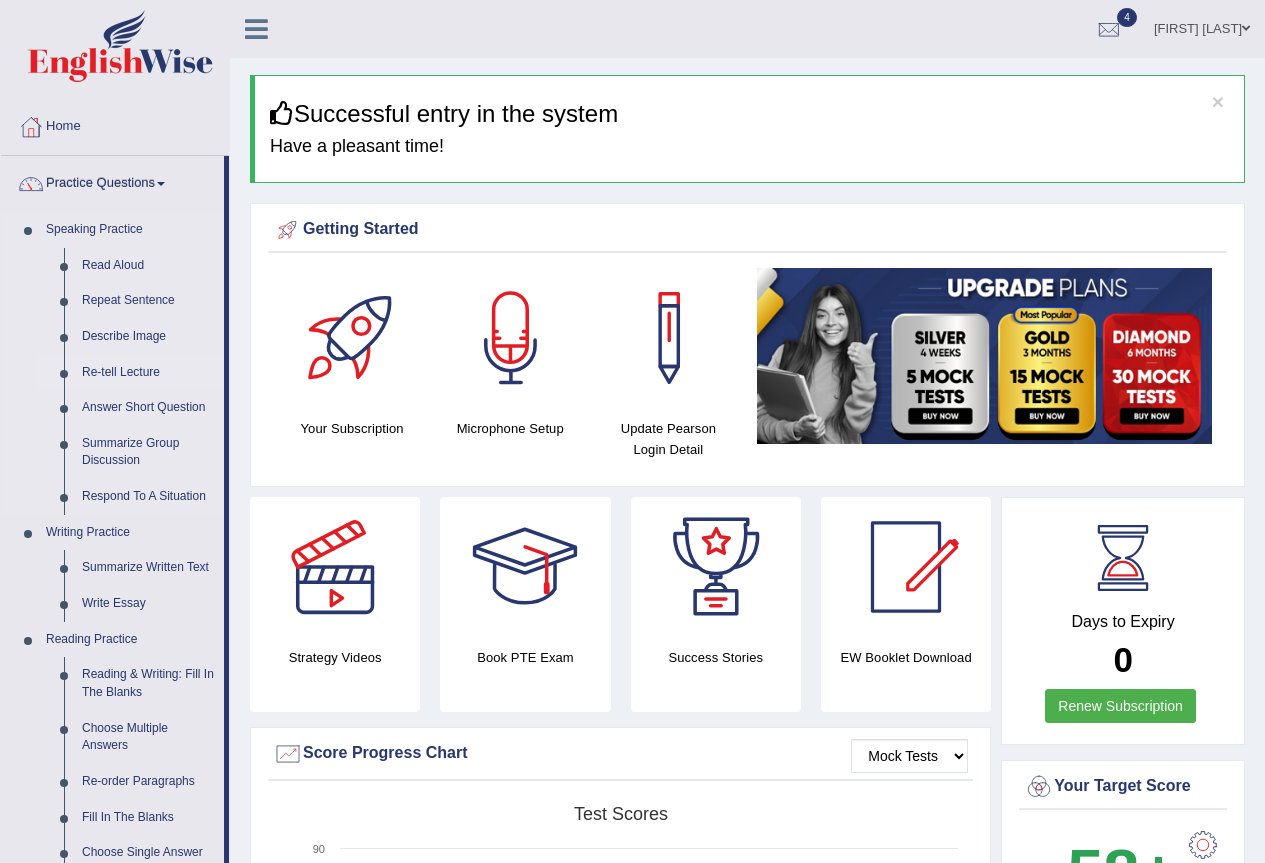click on "Re-tell Lecture" at bounding box center (148, 373) 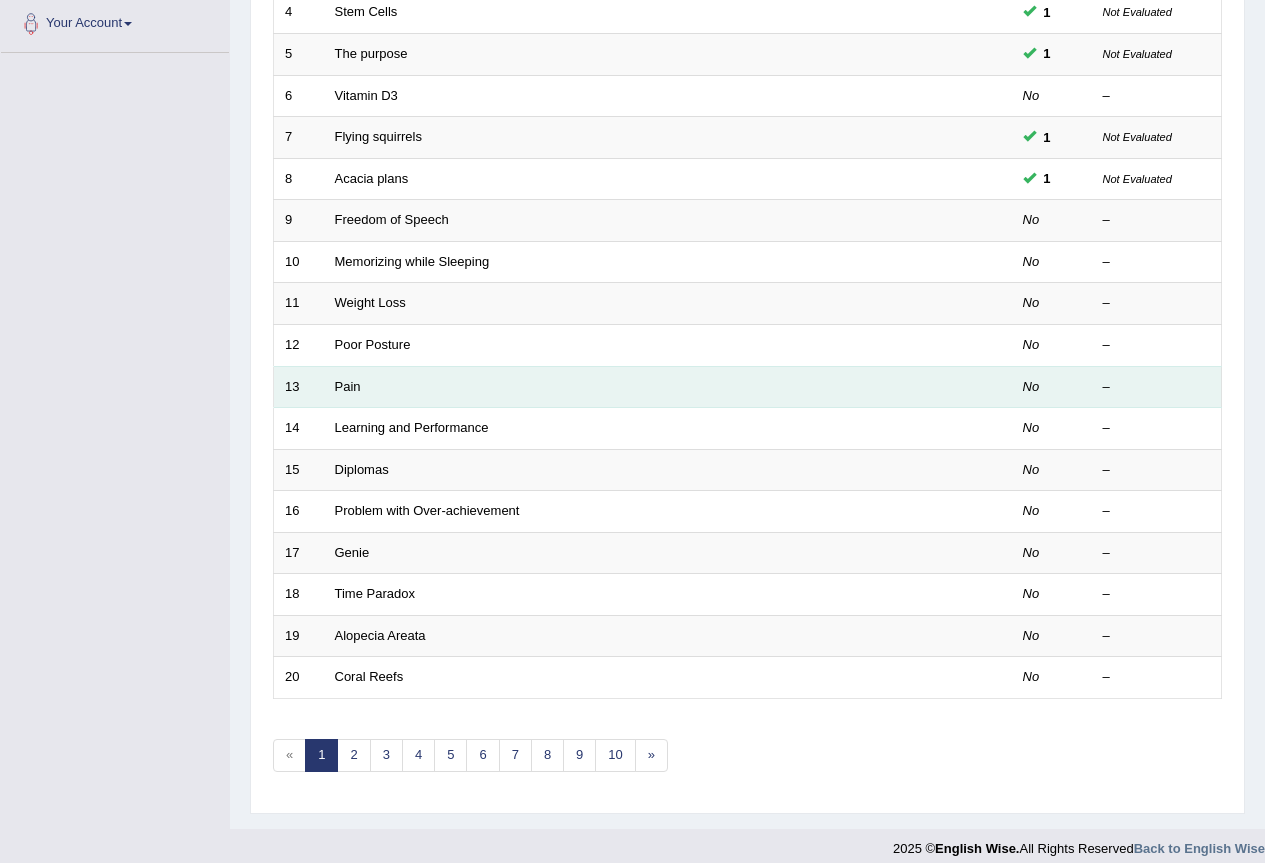 scroll, scrollTop: 461, scrollLeft: 0, axis: vertical 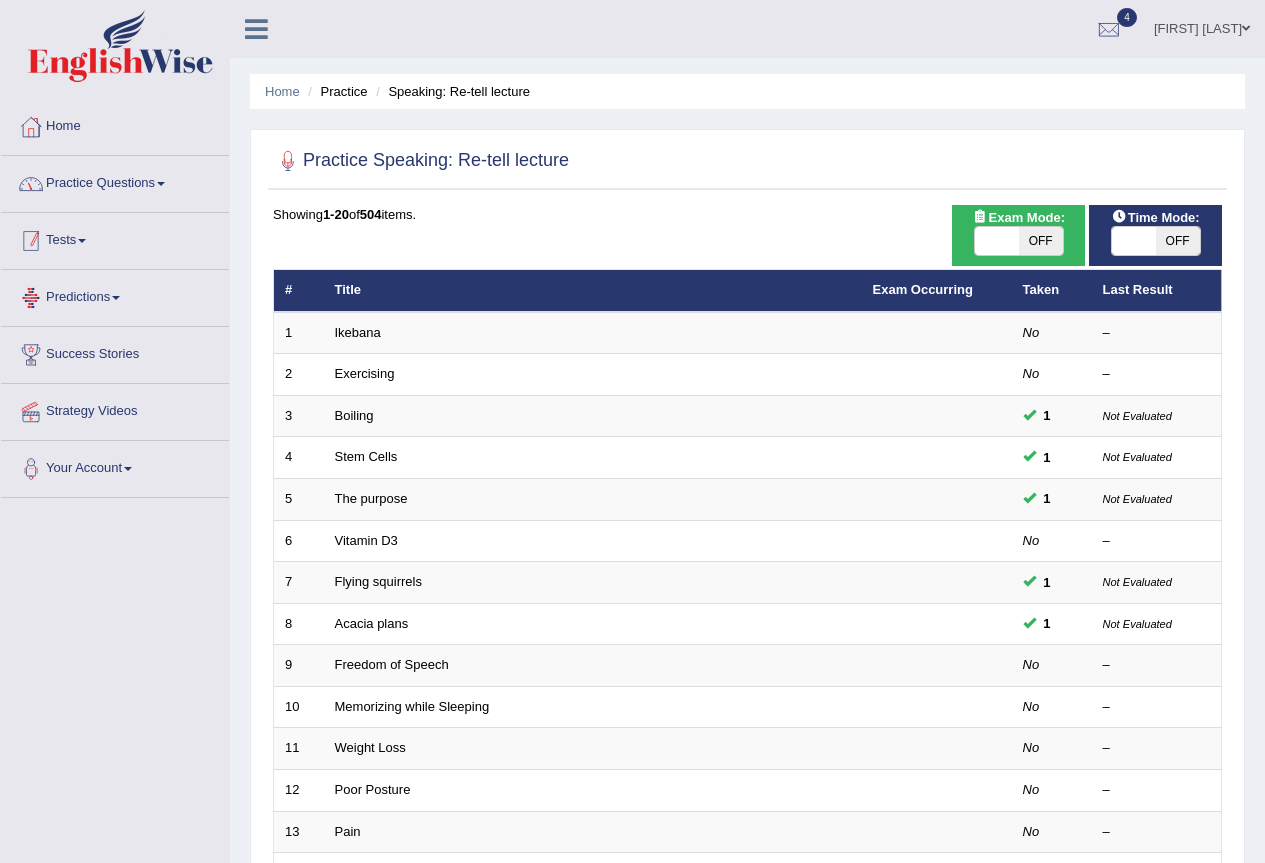 click on "Practice Questions" at bounding box center (115, 181) 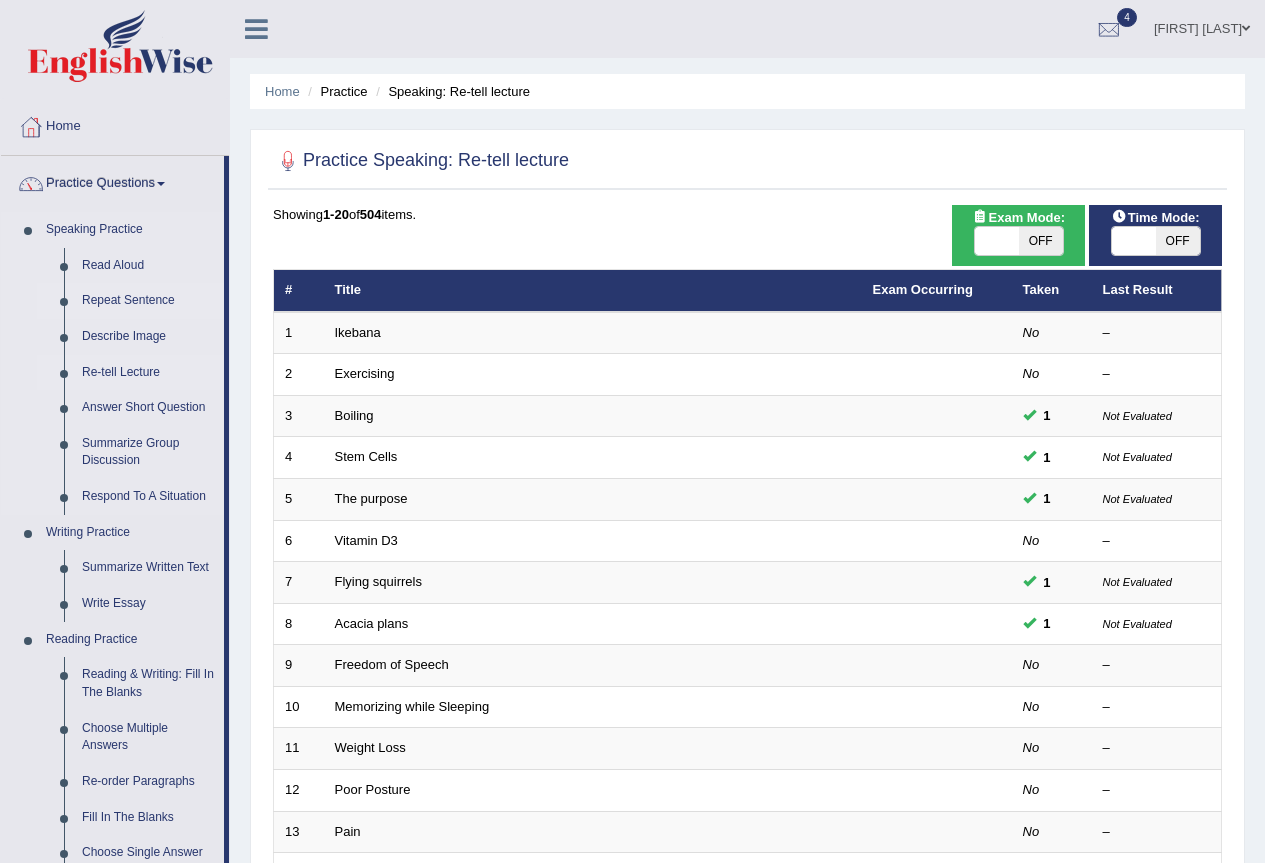 click on "Repeat Sentence" at bounding box center (148, 301) 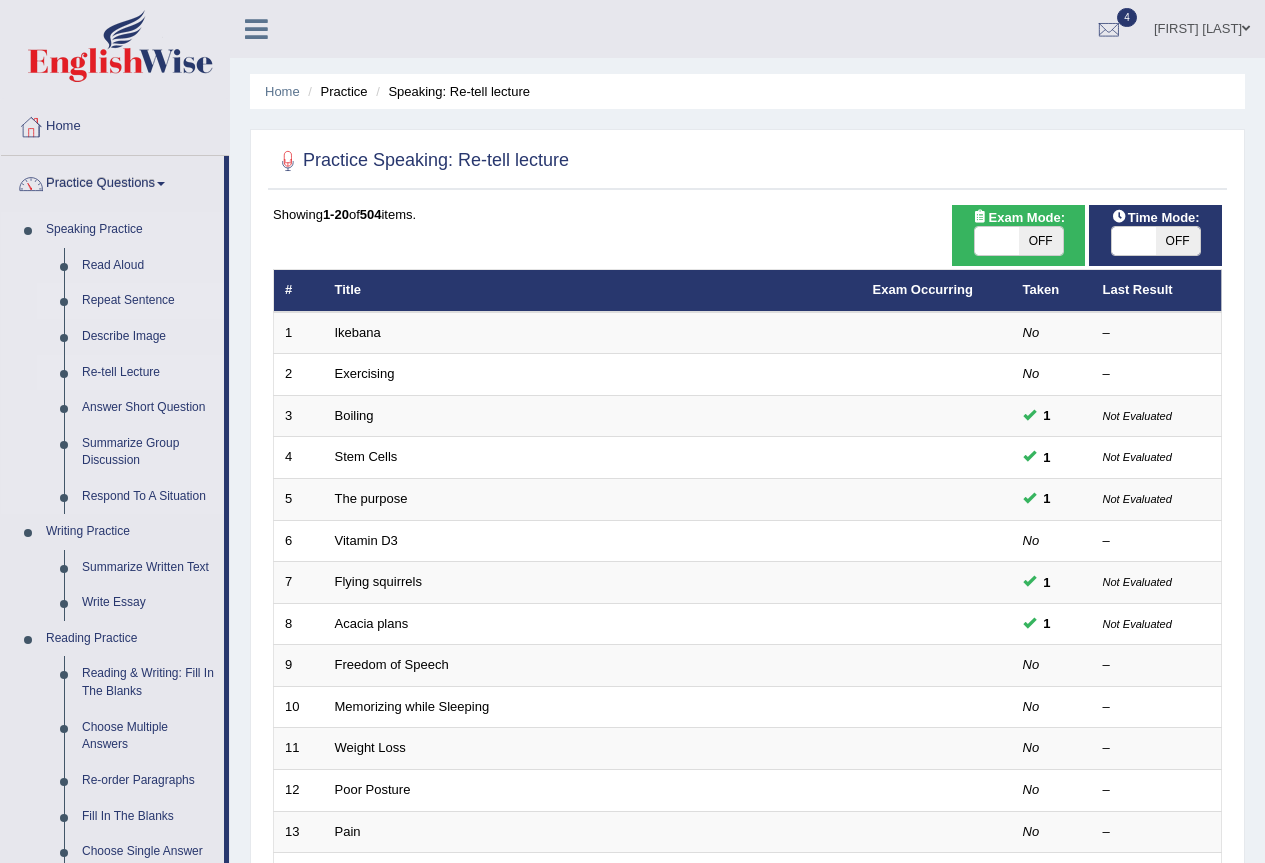 click on "Repeat Sentence" at bounding box center (148, 301) 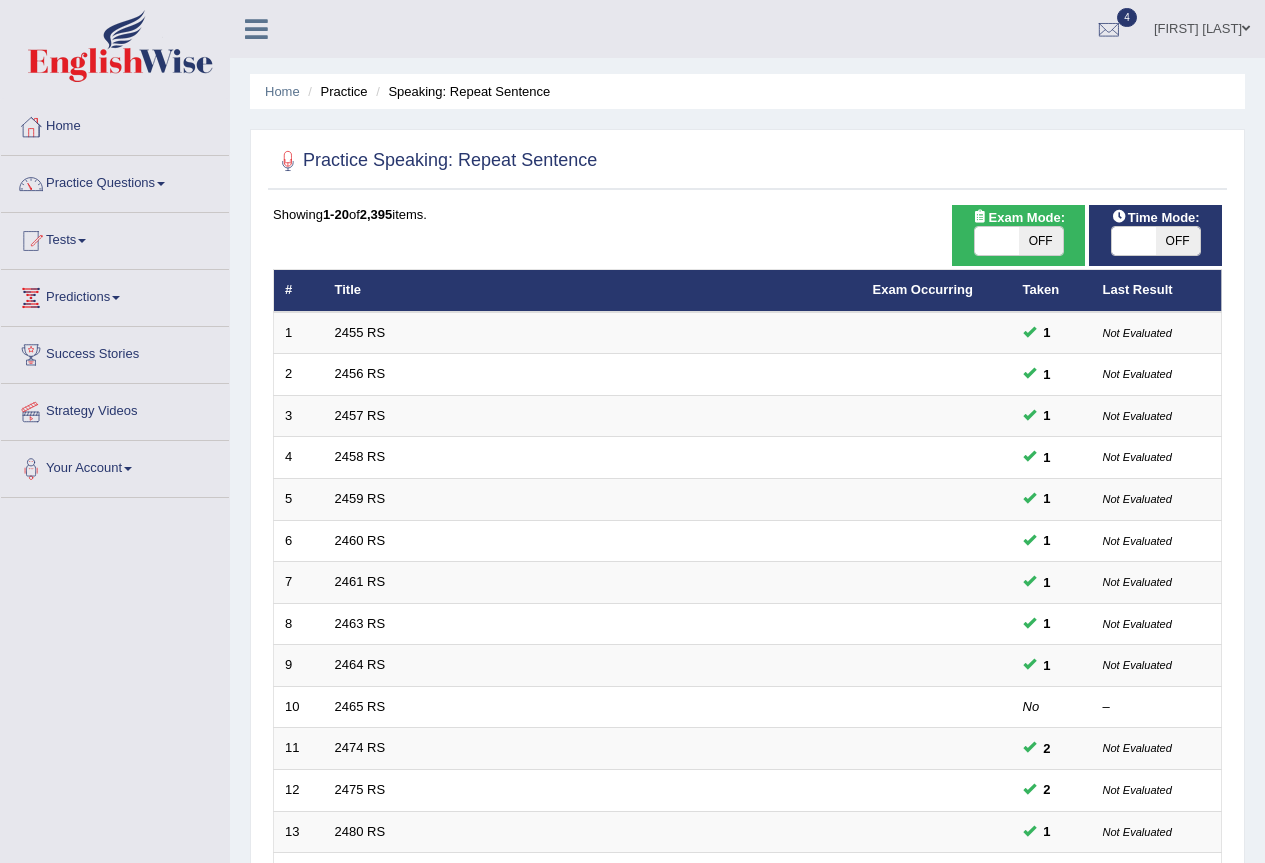 scroll, scrollTop: 0, scrollLeft: 0, axis: both 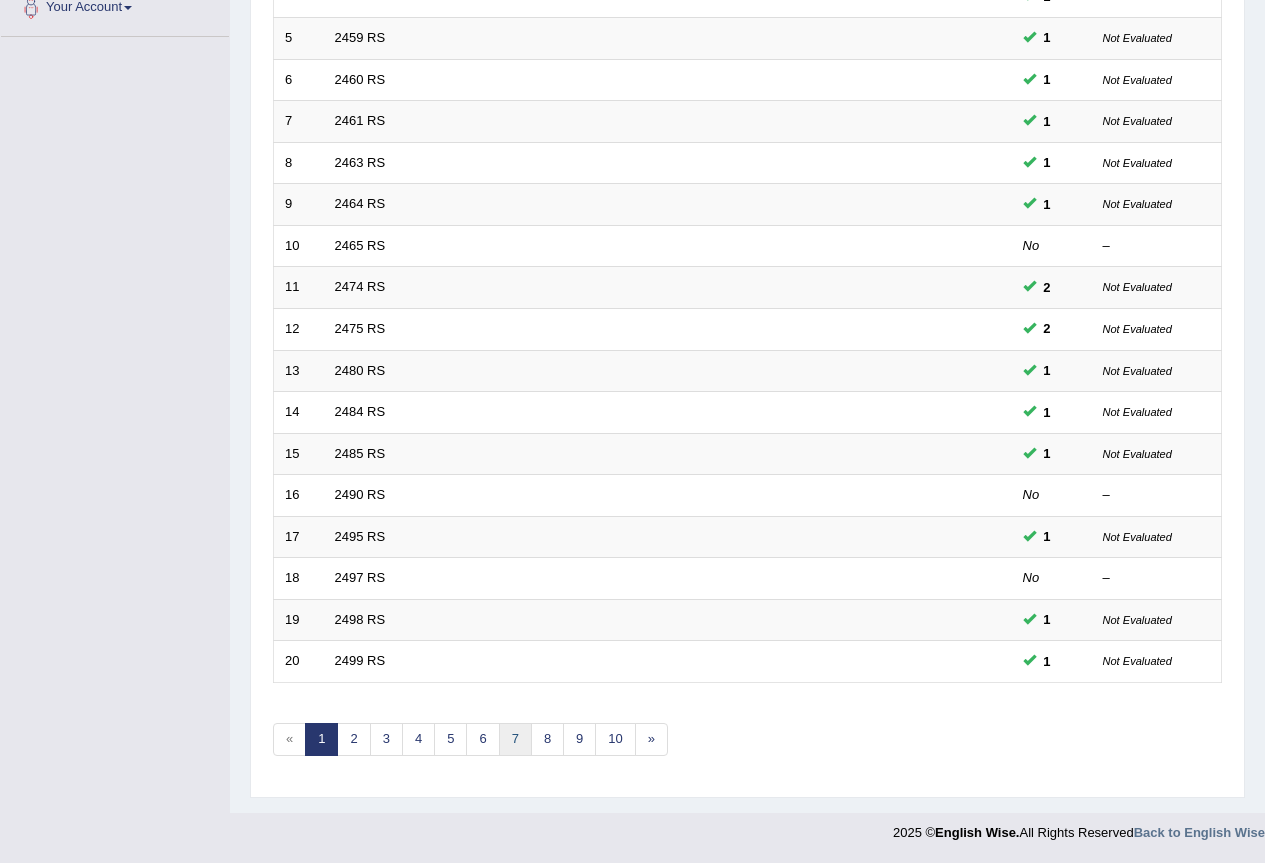 click on "7" at bounding box center (515, 739) 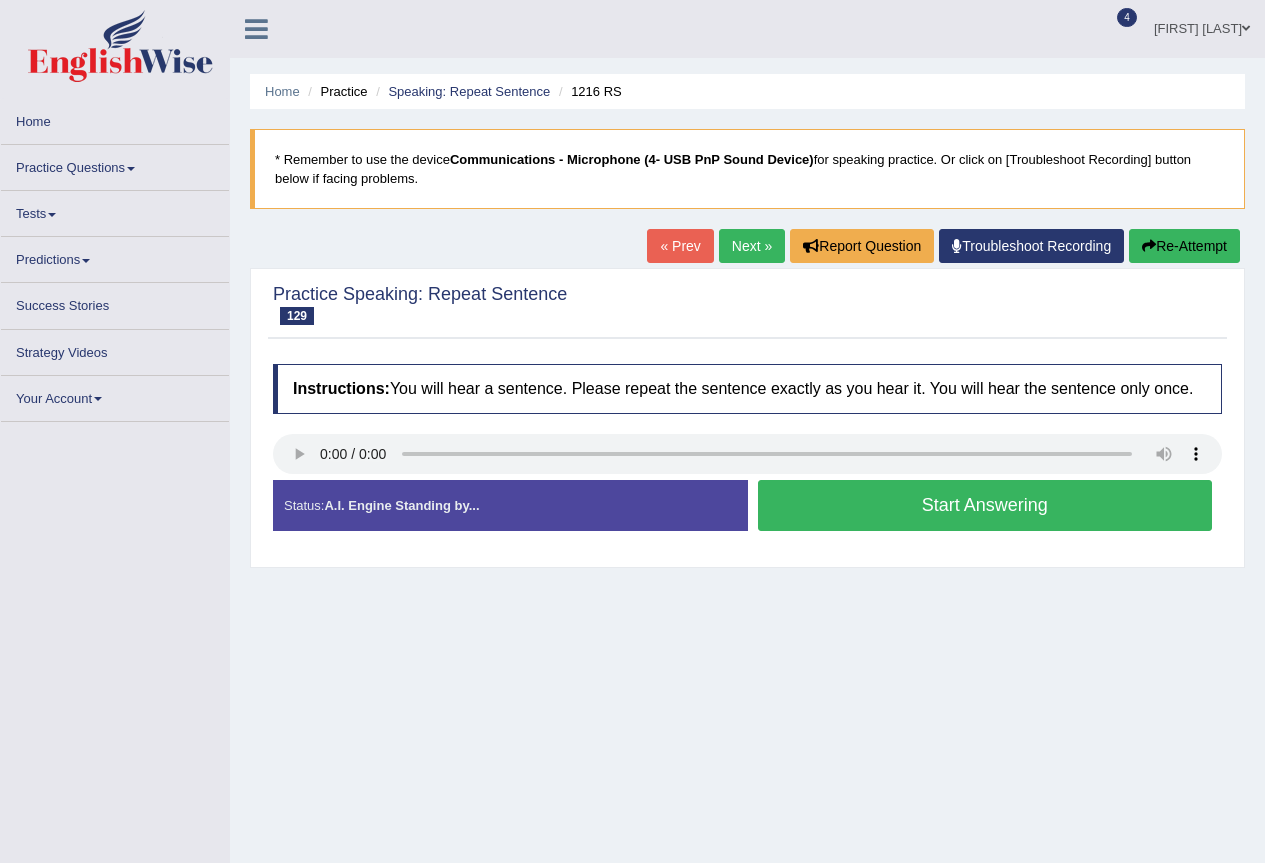 scroll, scrollTop: 0, scrollLeft: 0, axis: both 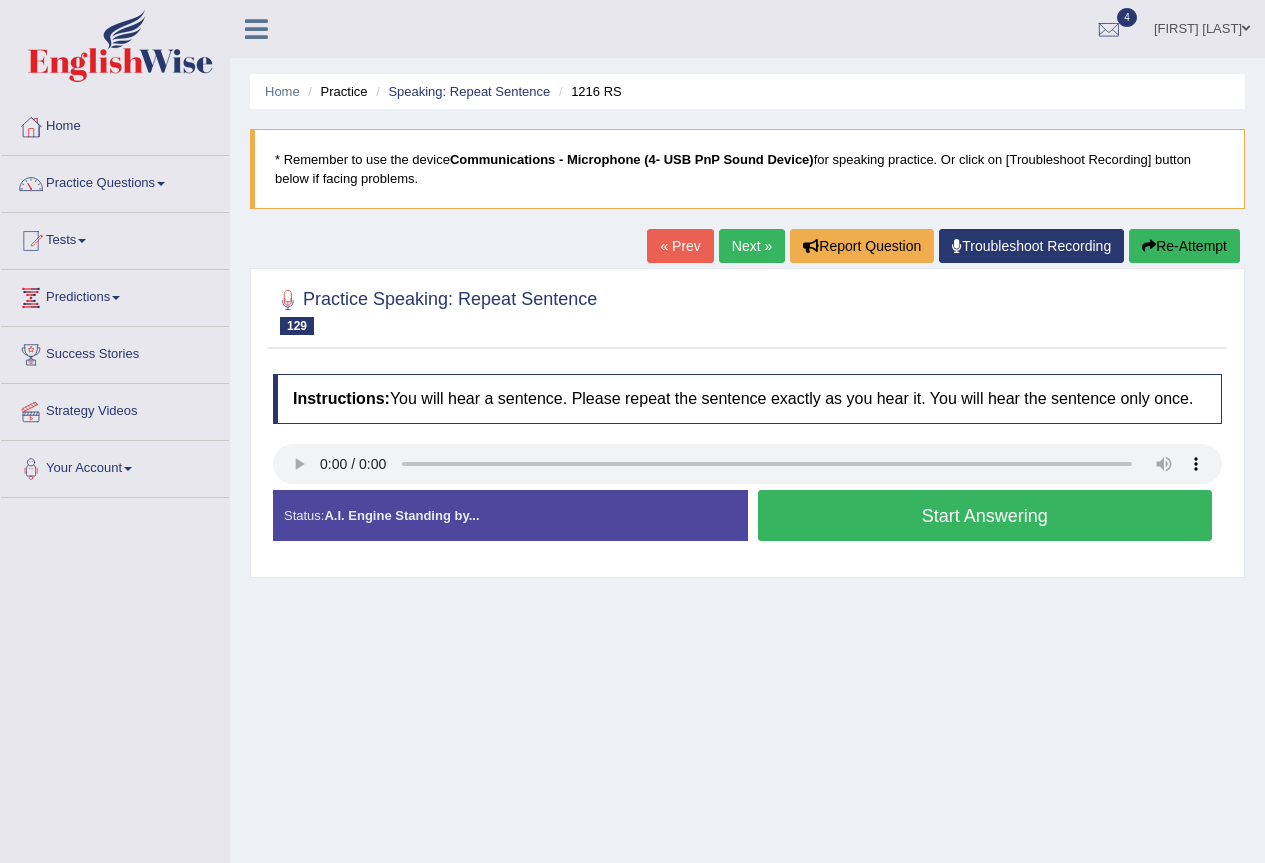 click on "Start Answering" at bounding box center (985, 515) 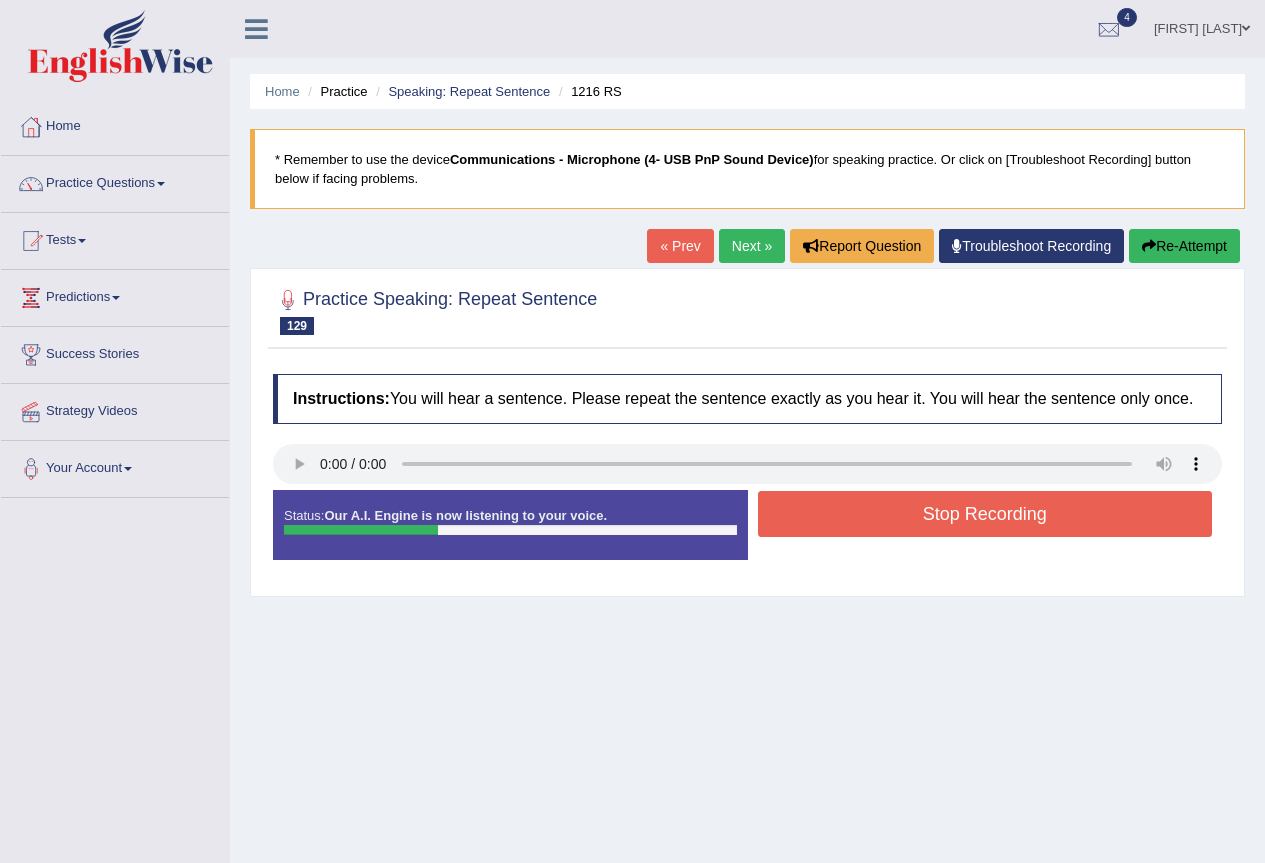 click on "Stop Recording" at bounding box center (985, 514) 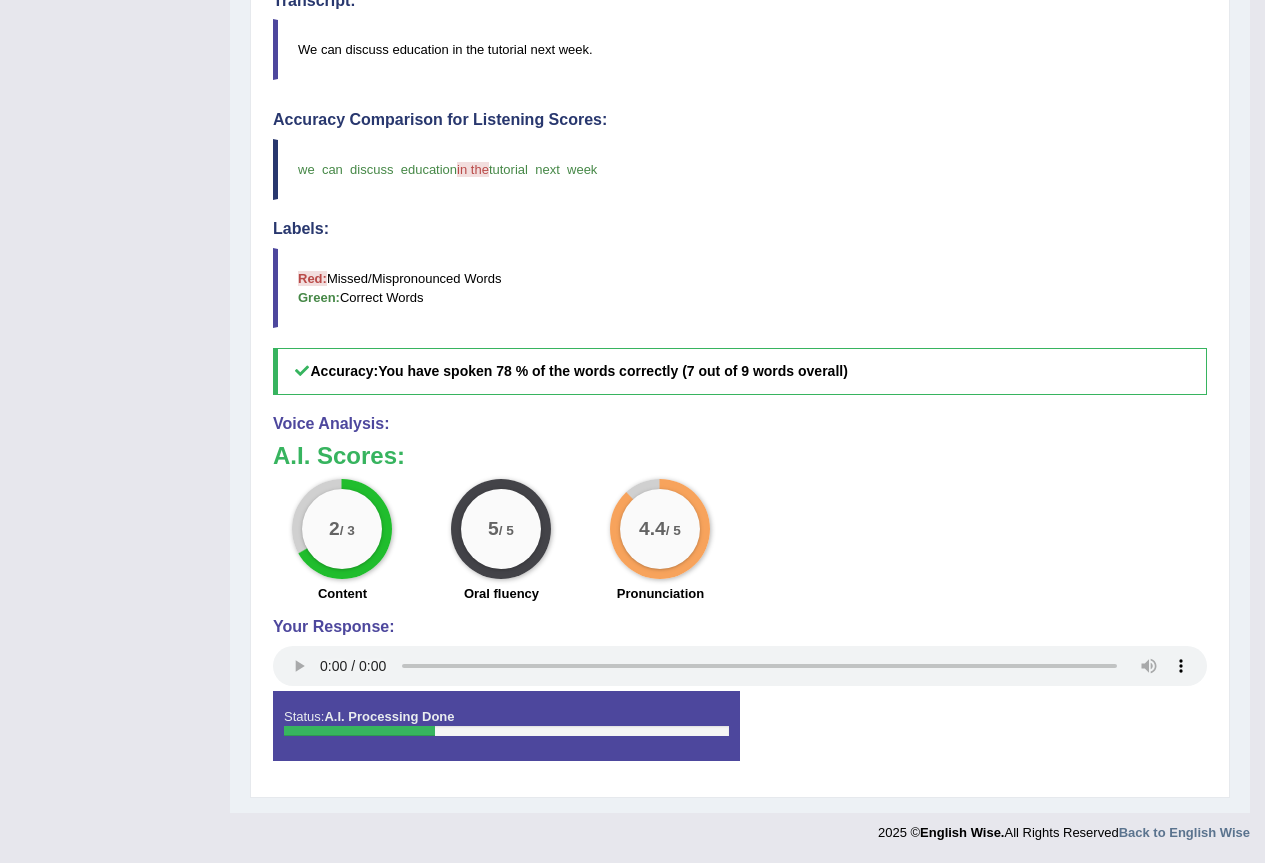 scroll, scrollTop: 0, scrollLeft: 0, axis: both 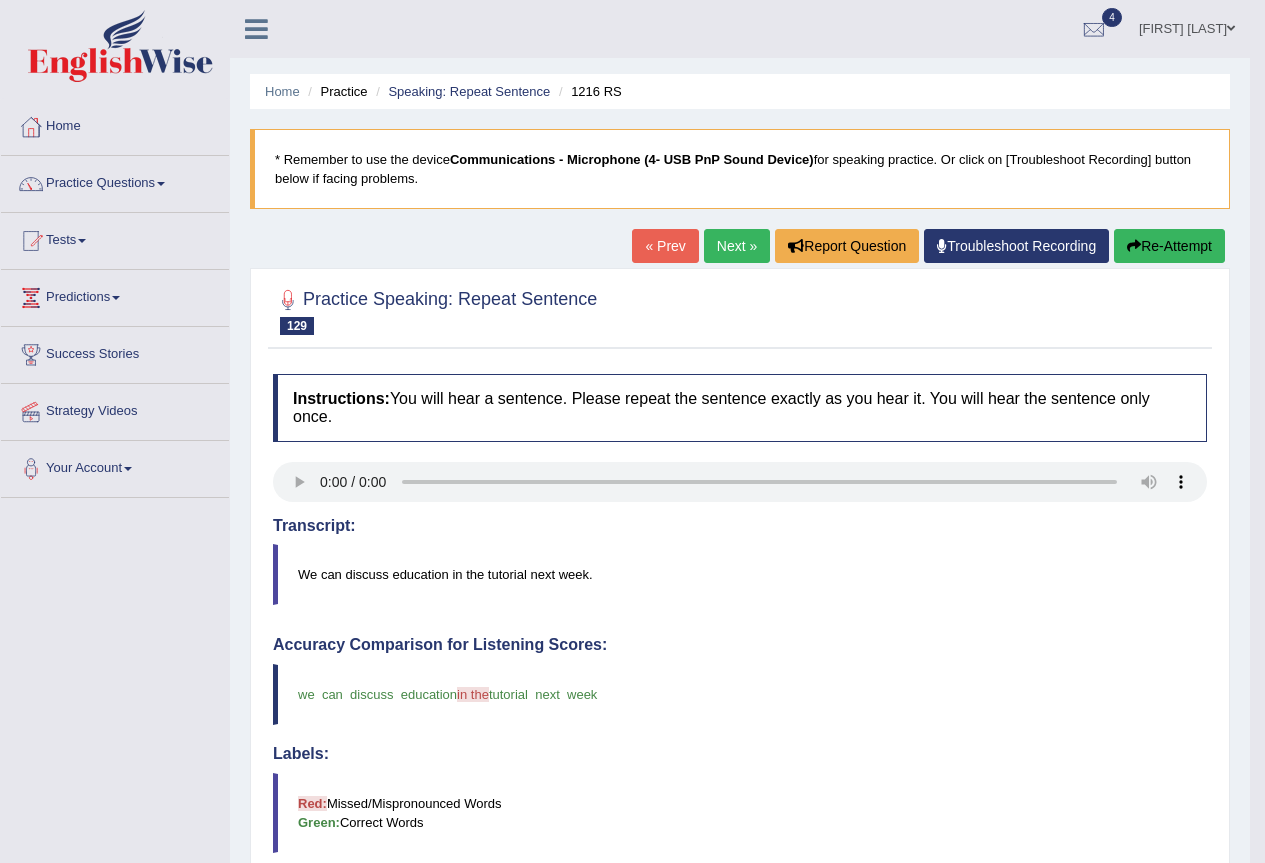 click on "Next »" at bounding box center (737, 246) 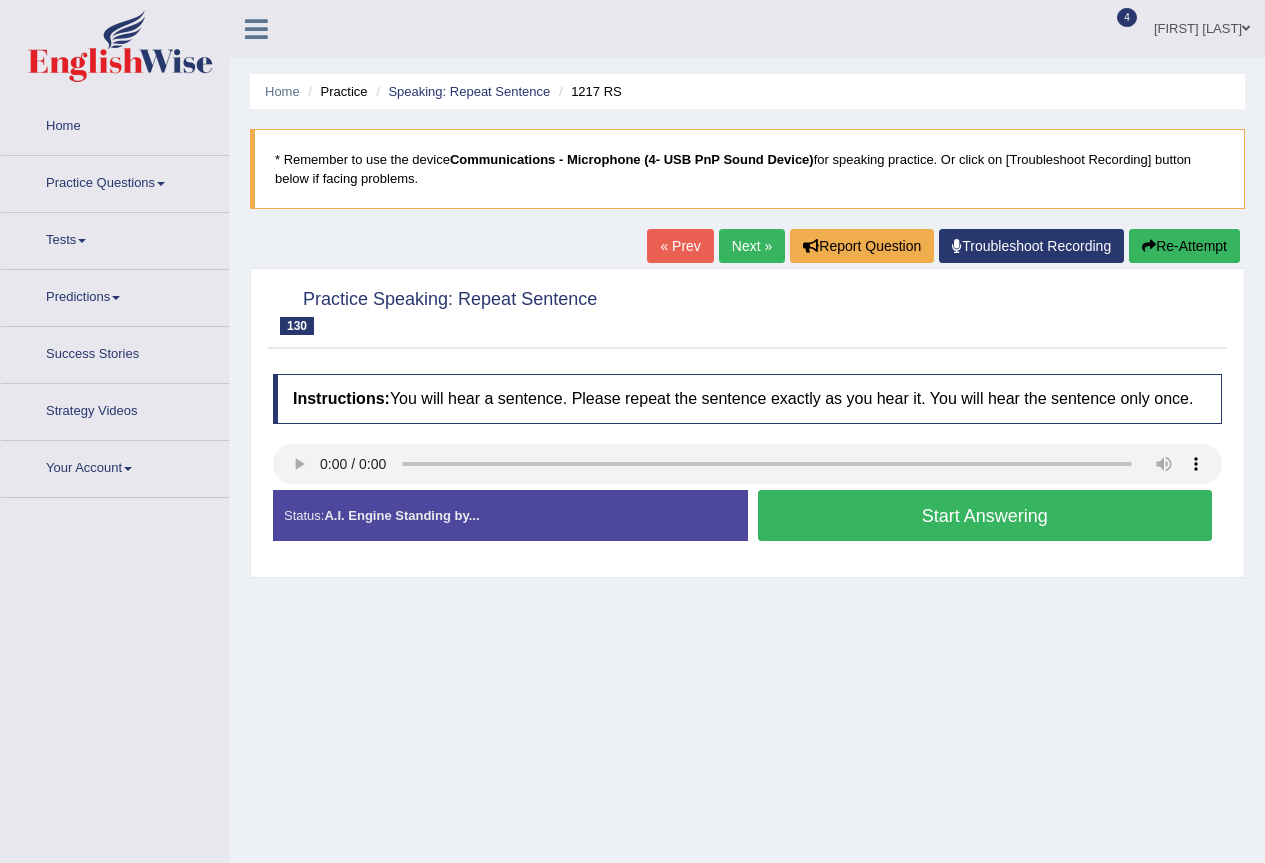 scroll, scrollTop: 0, scrollLeft: 0, axis: both 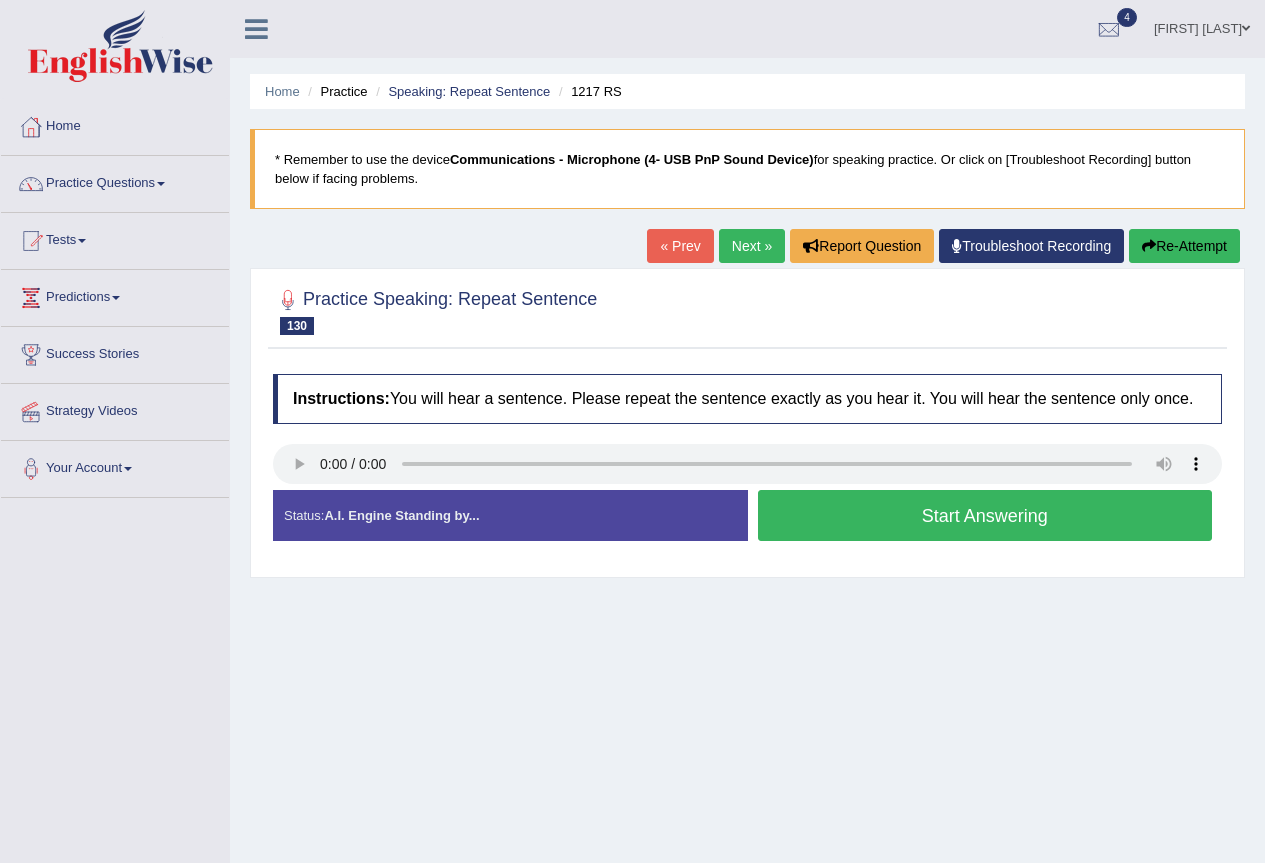 click on "Start Answering" at bounding box center [985, 515] 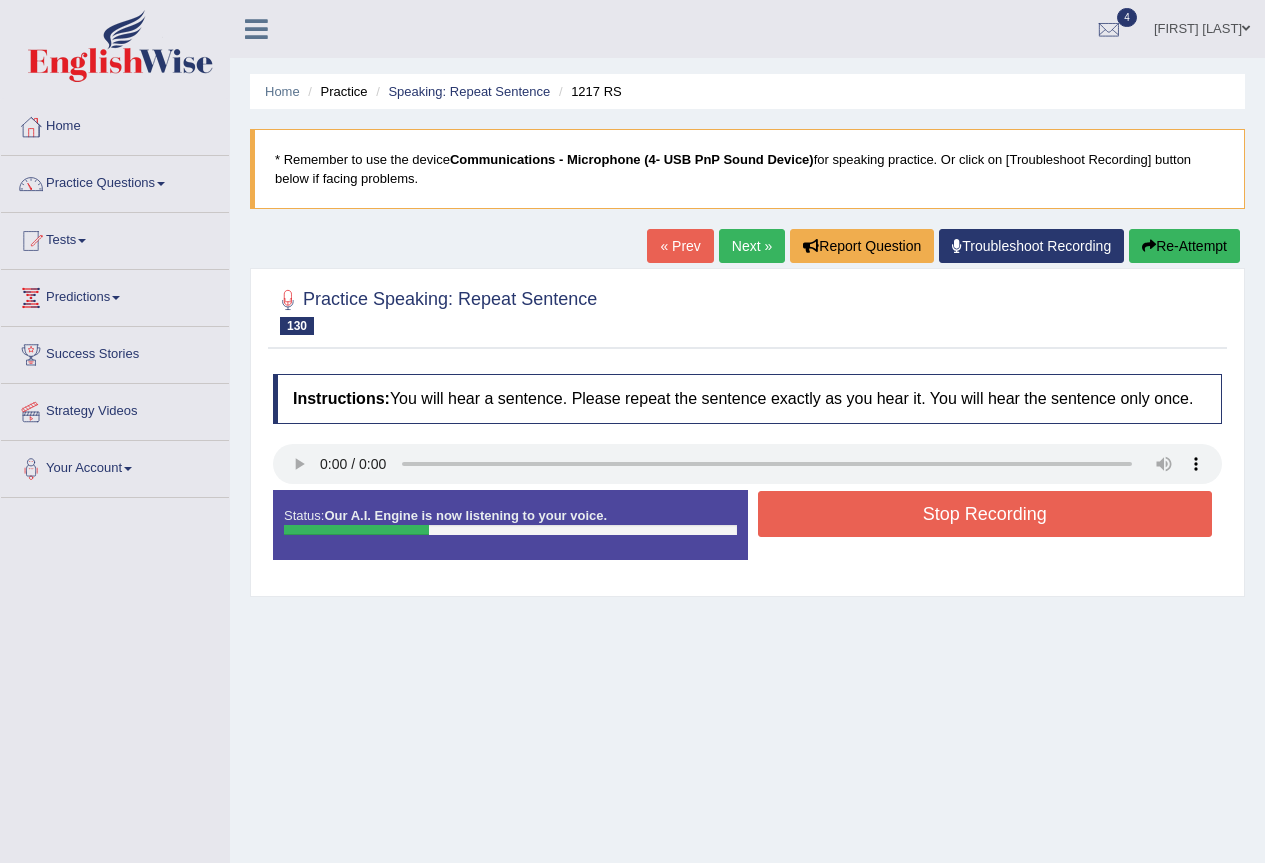 click on "Stop Recording" at bounding box center [985, 514] 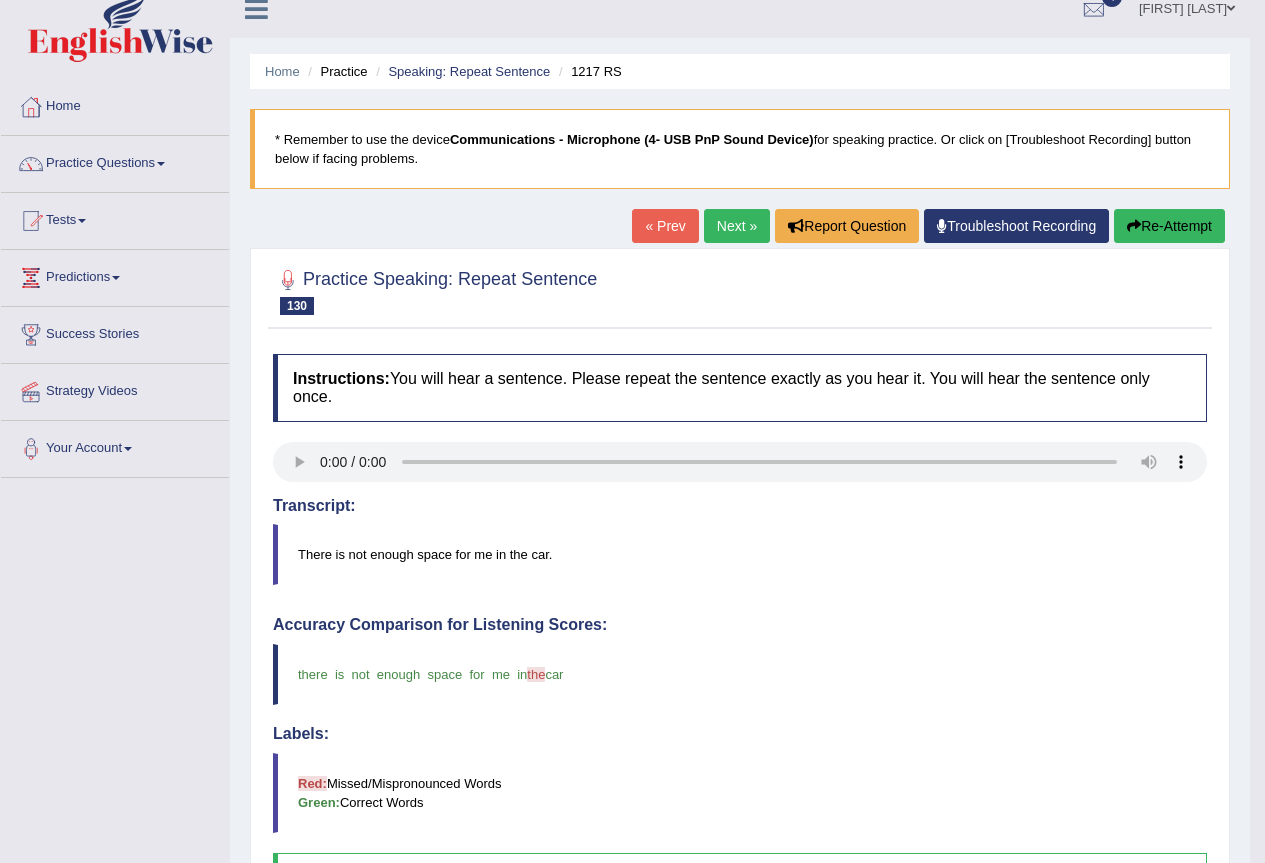 scroll, scrollTop: 0, scrollLeft: 0, axis: both 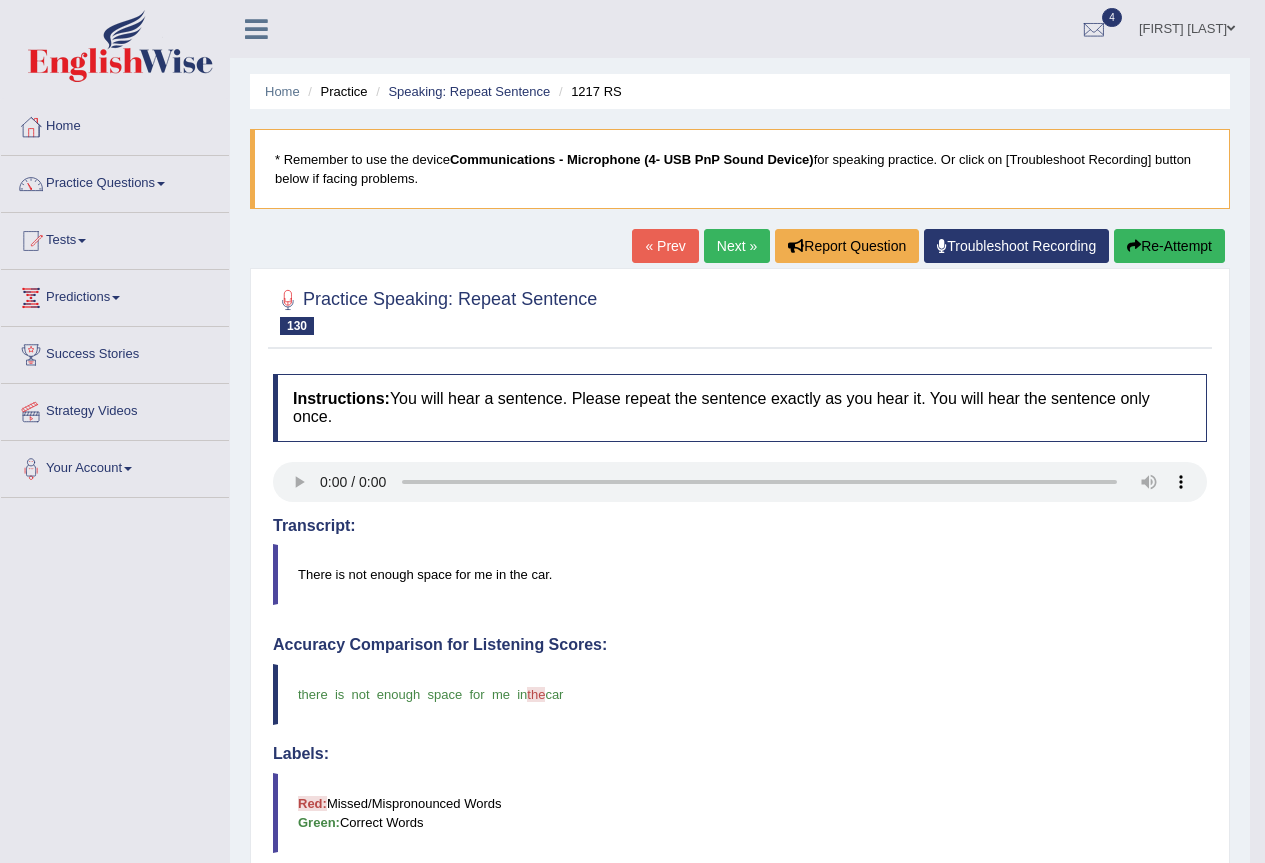 click on "Next »" at bounding box center (737, 246) 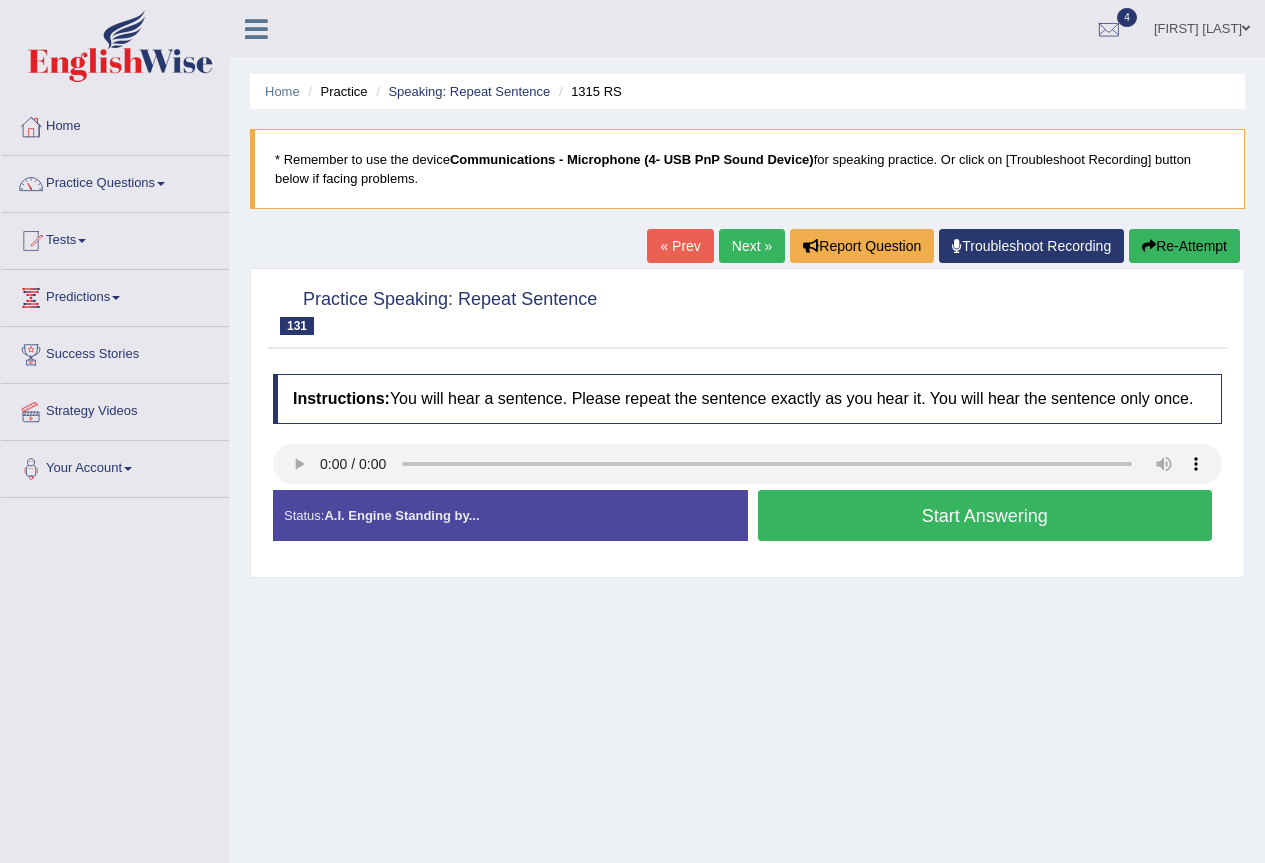 scroll, scrollTop: 0, scrollLeft: 0, axis: both 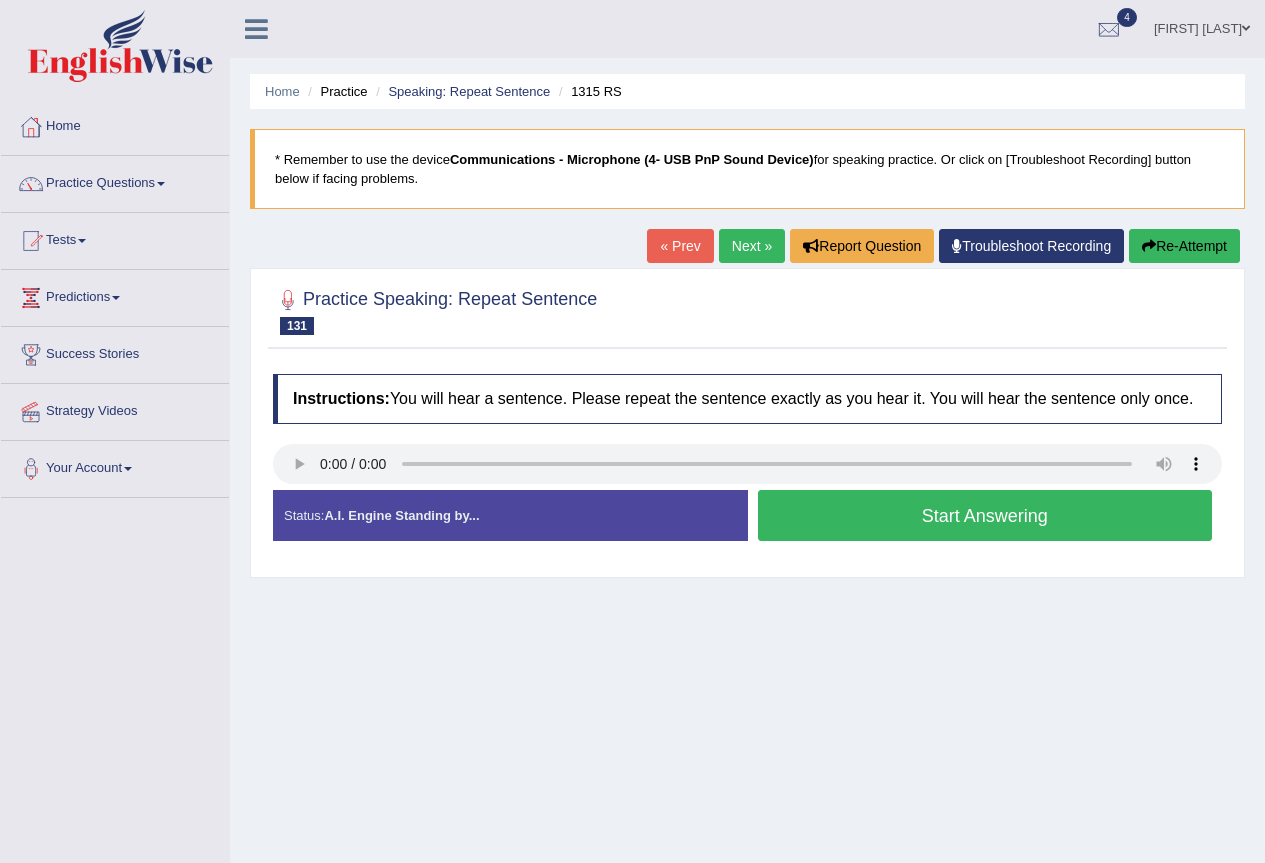click on "Start Answering" at bounding box center [985, 515] 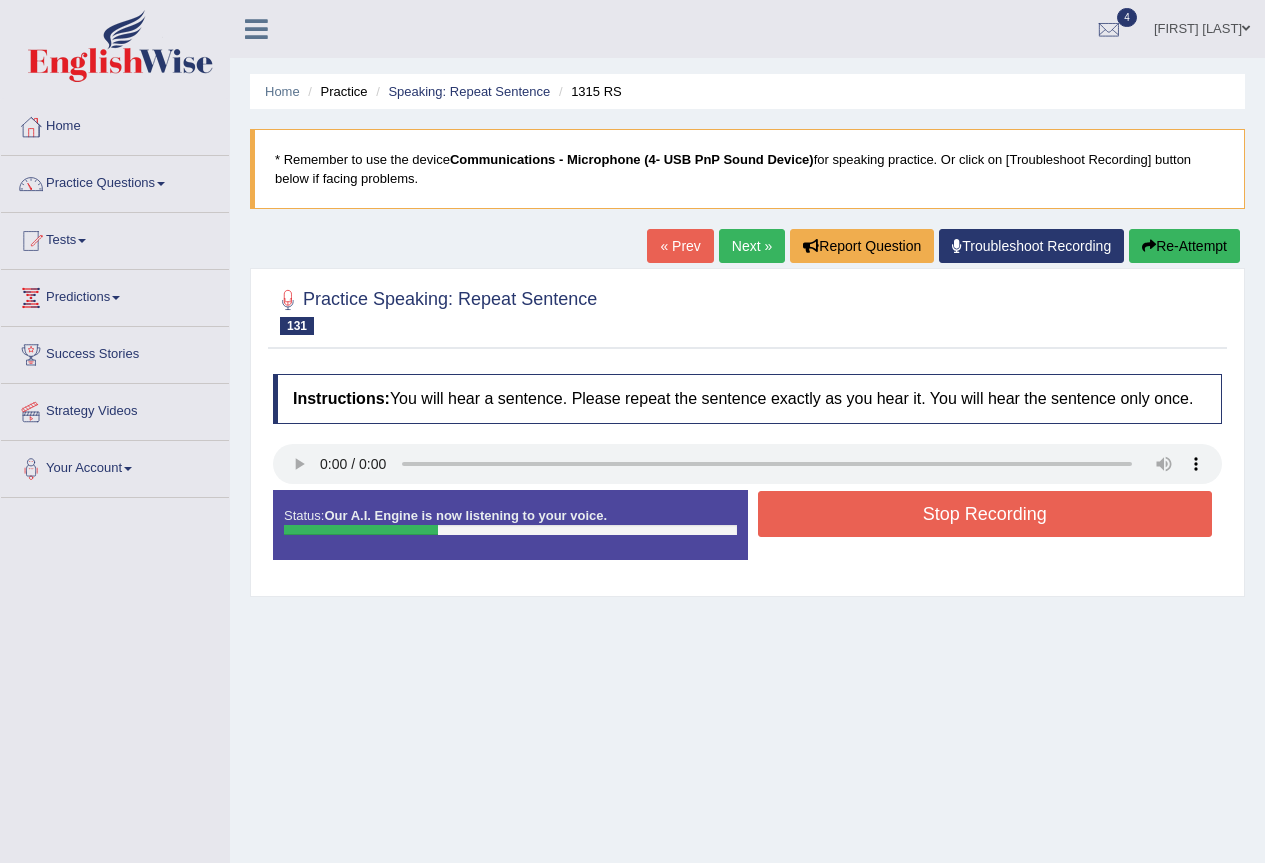 click on "Stop Recording" at bounding box center [985, 514] 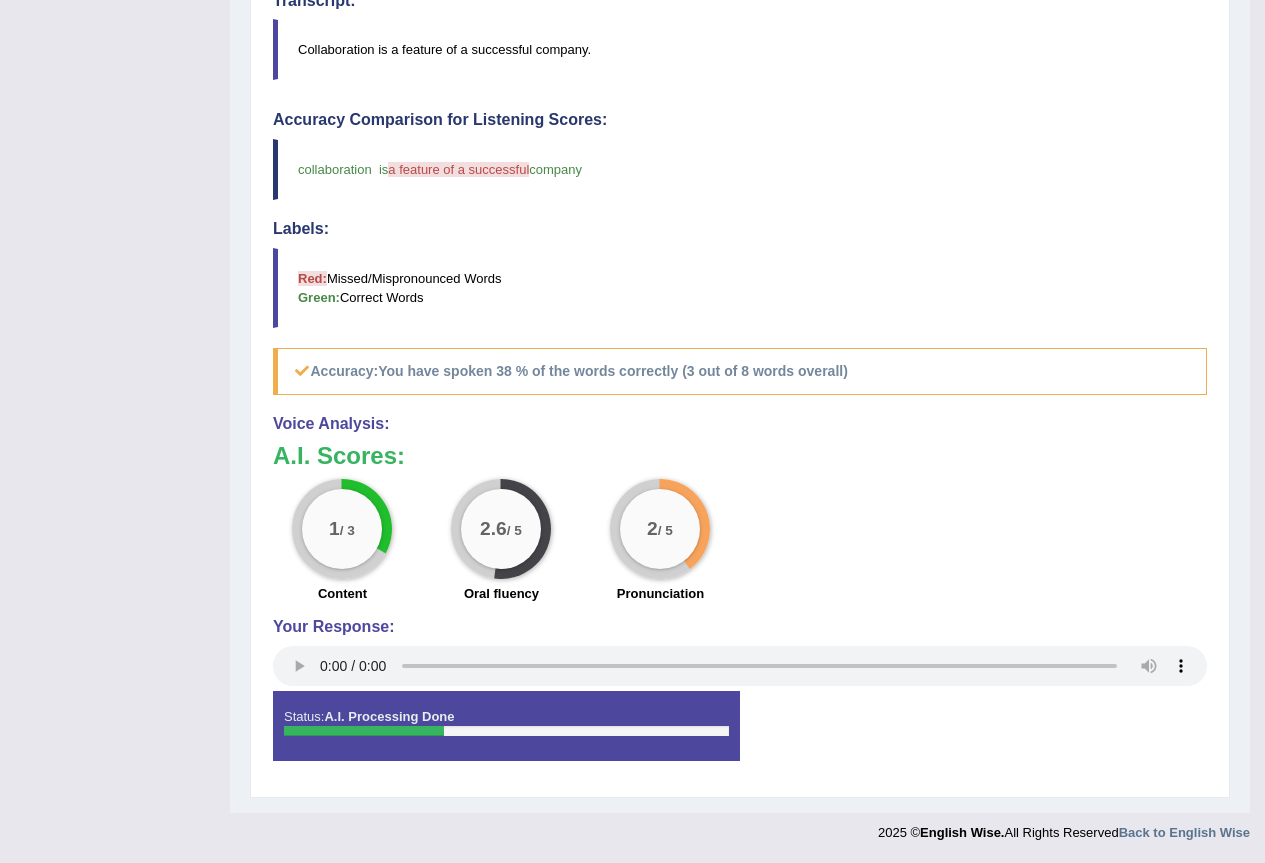 scroll, scrollTop: 0, scrollLeft: 0, axis: both 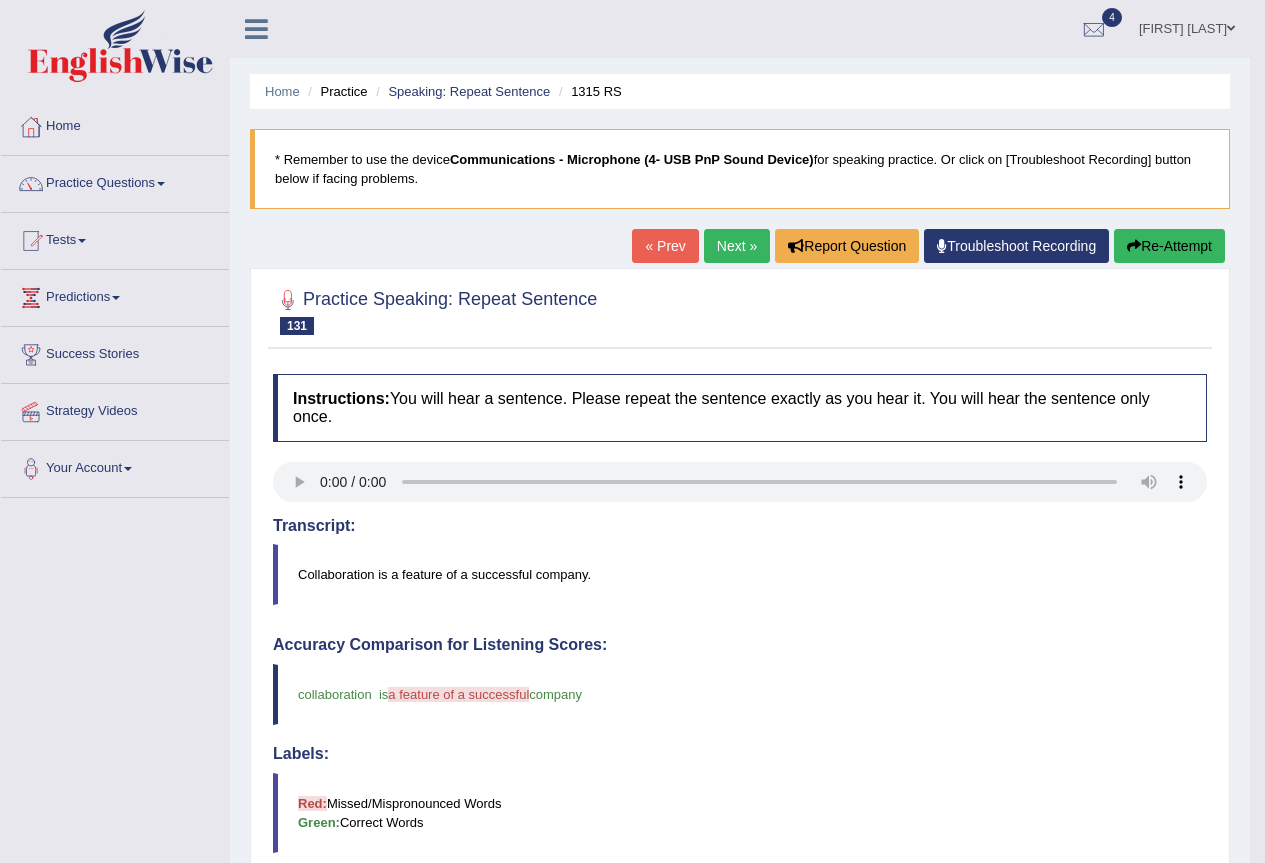 click on "Next »" at bounding box center (737, 246) 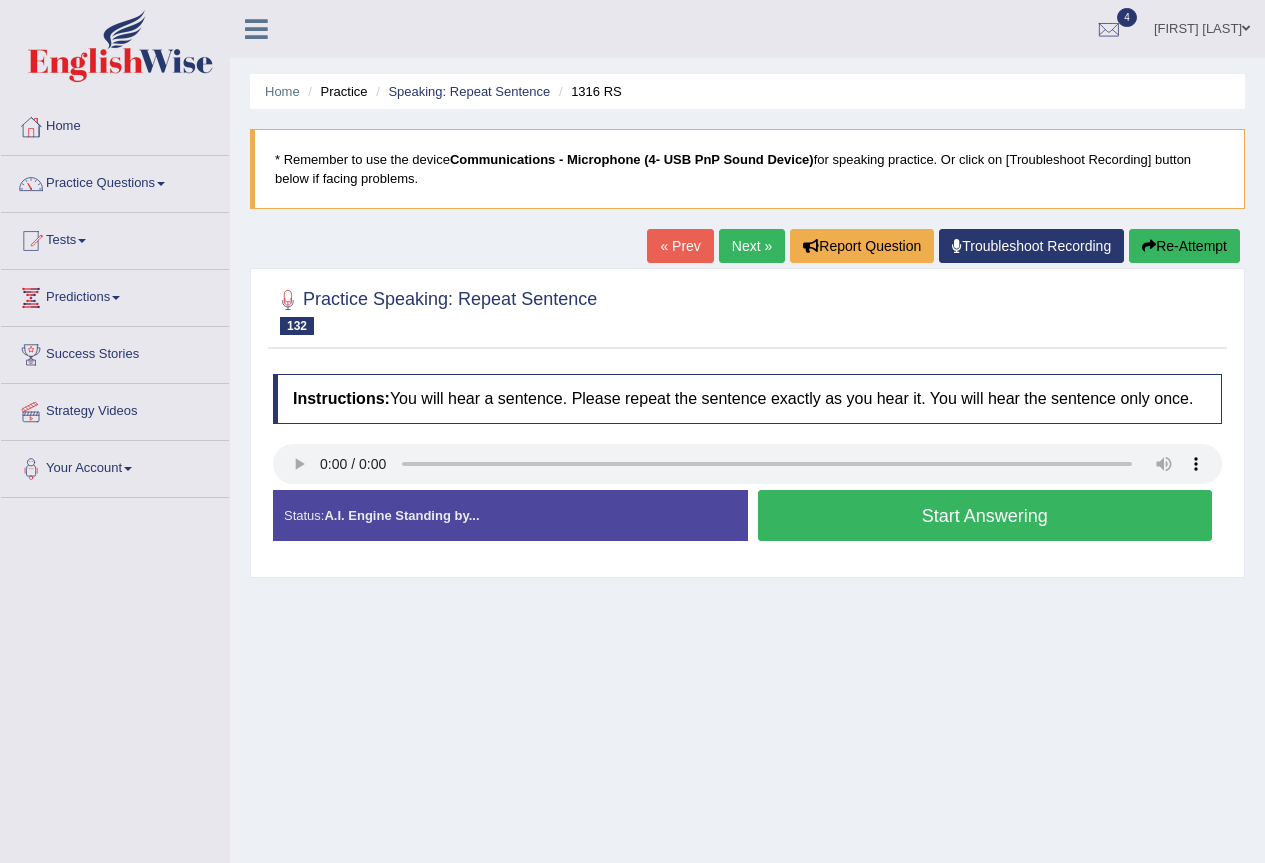 scroll, scrollTop: 0, scrollLeft: 0, axis: both 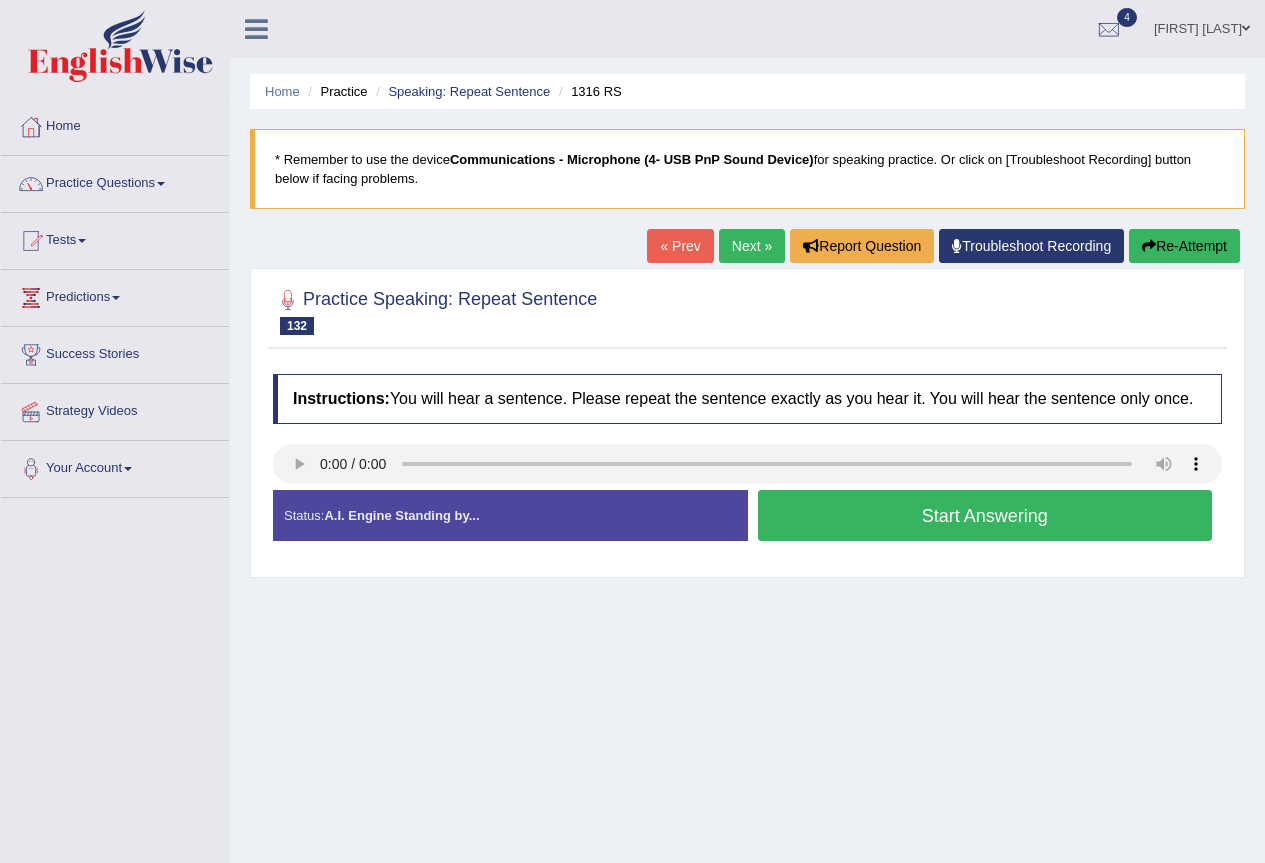 click on "Start Answering" at bounding box center [985, 515] 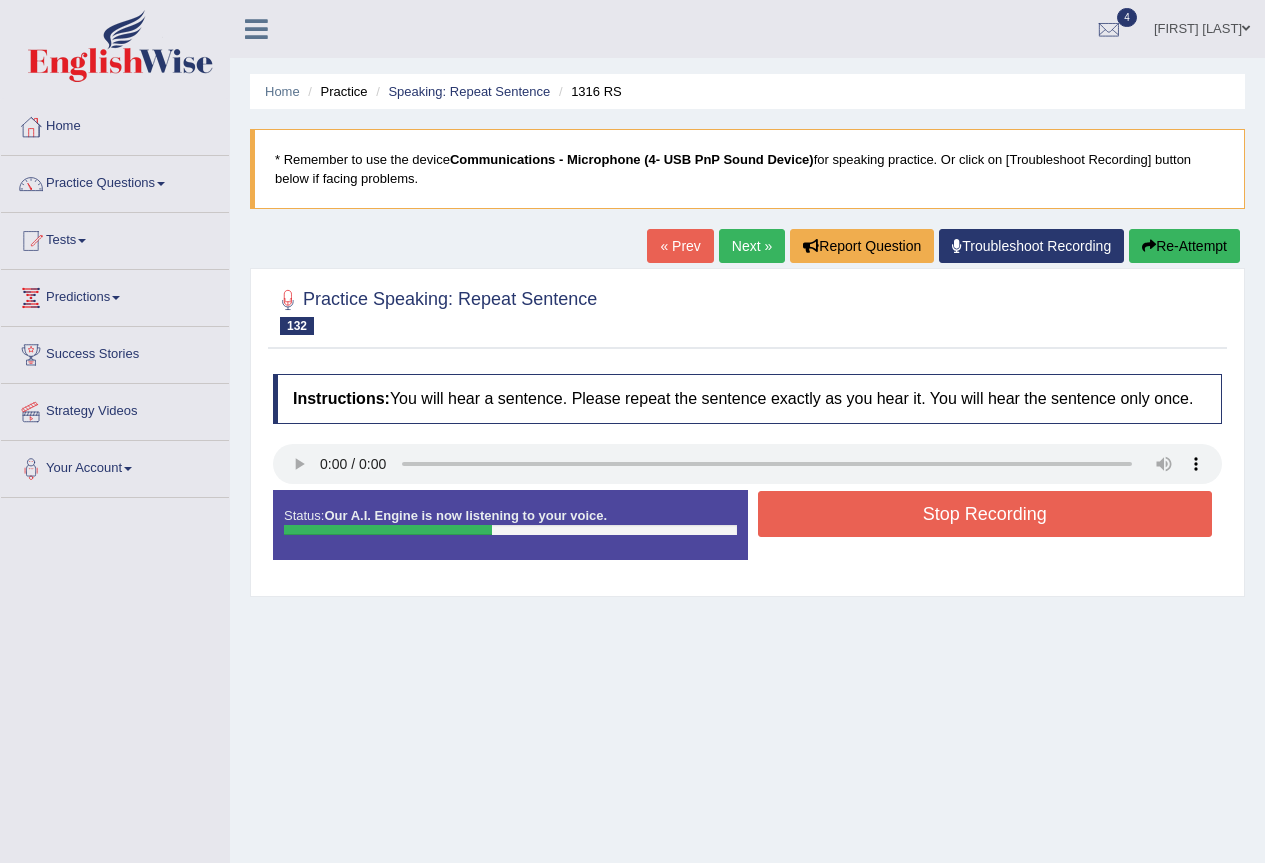 click on "Stop Recording" at bounding box center [985, 514] 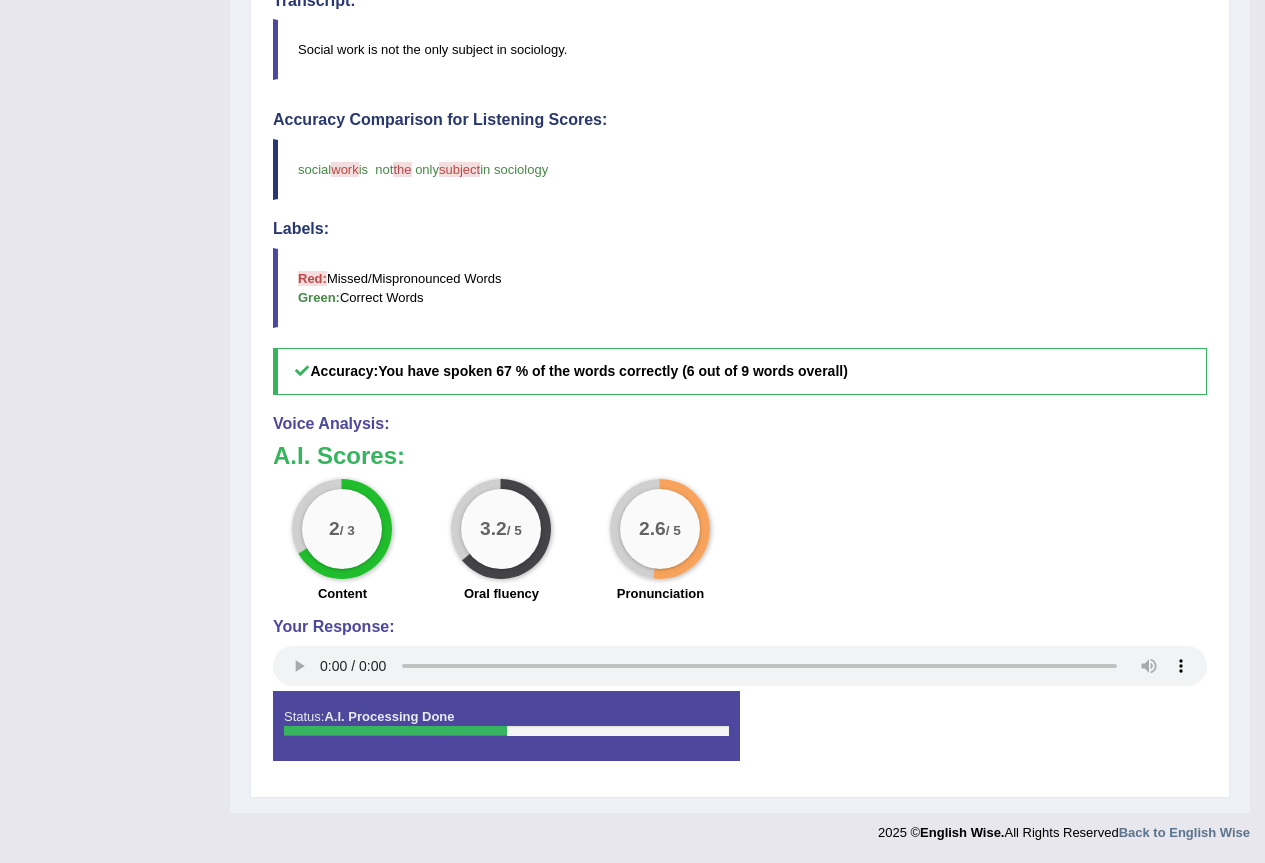 scroll, scrollTop: 0, scrollLeft: 0, axis: both 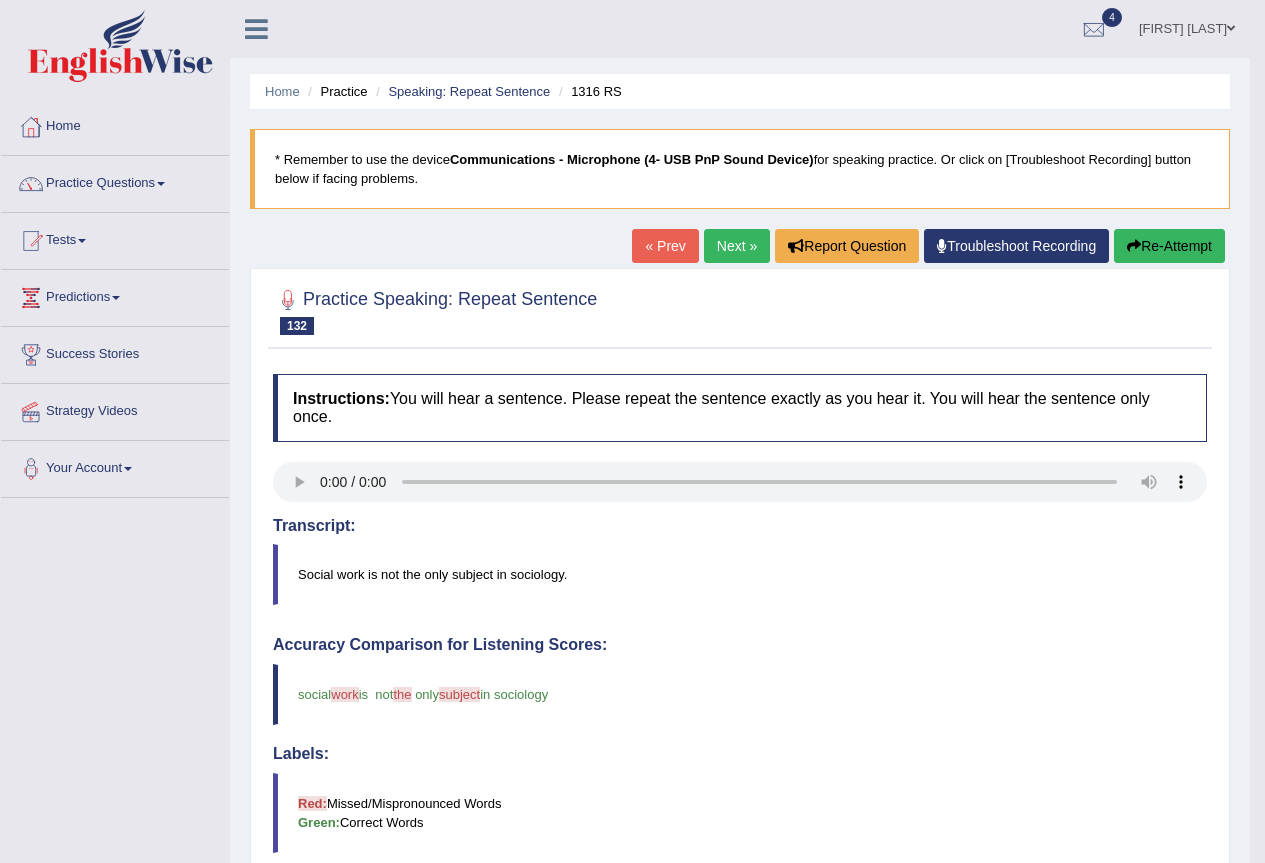 click on "Next »" at bounding box center [737, 246] 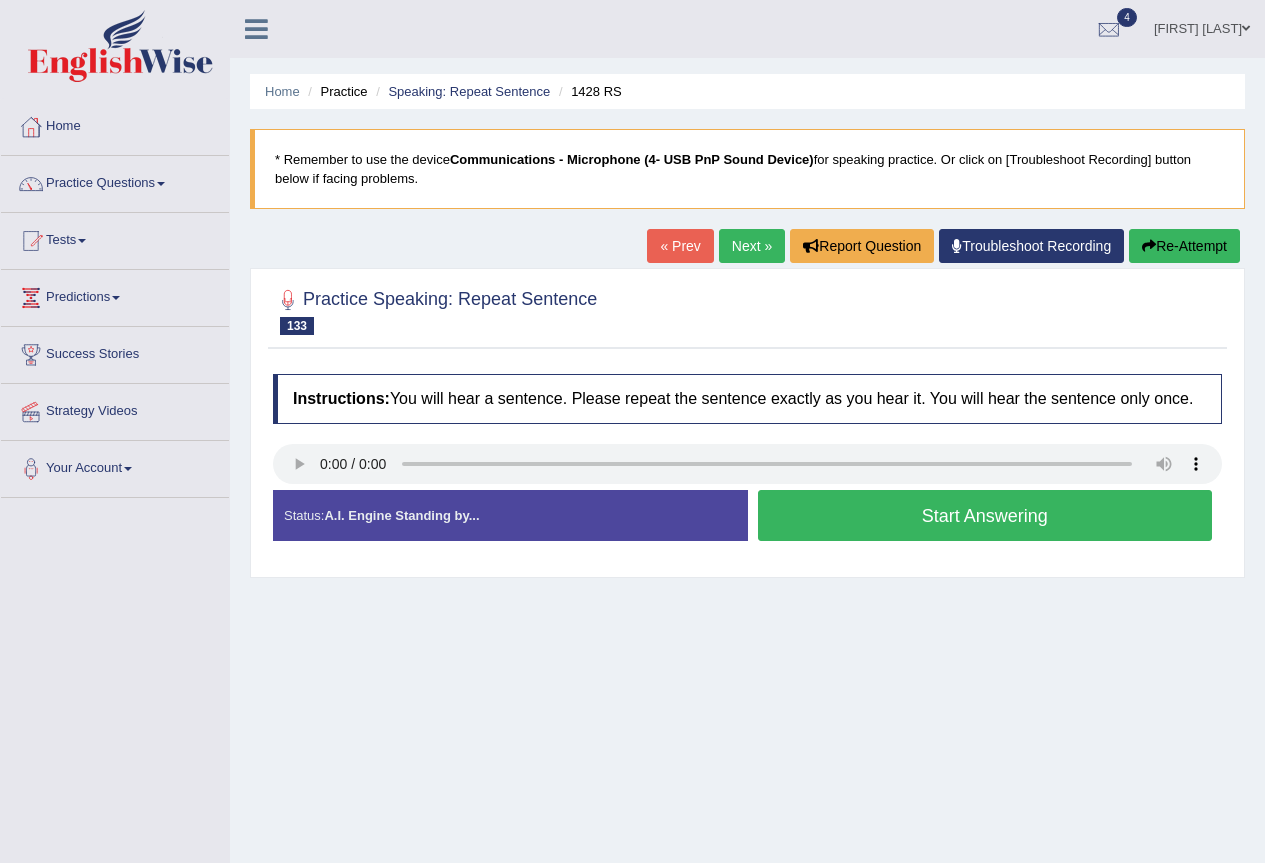 scroll, scrollTop: 0, scrollLeft: 0, axis: both 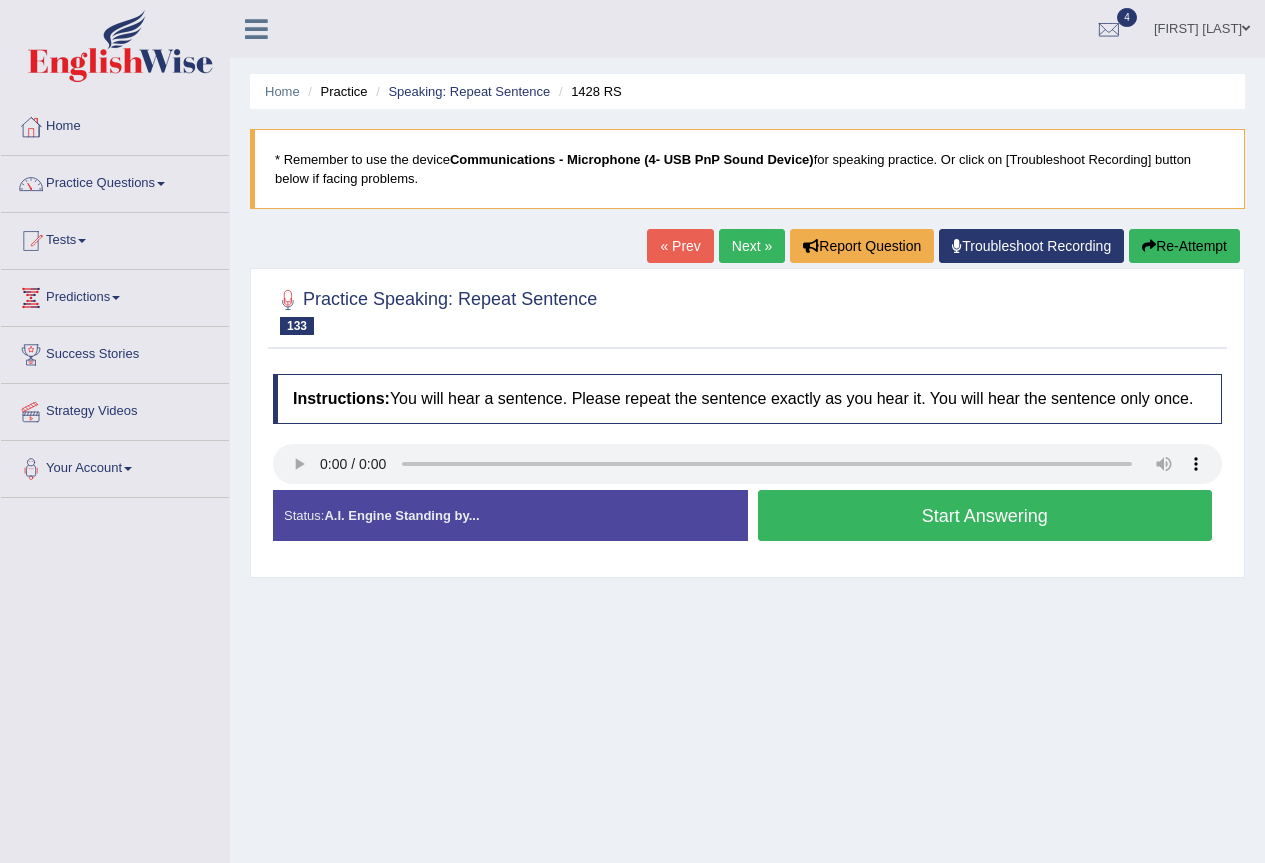 click on "Start Answering" at bounding box center (985, 515) 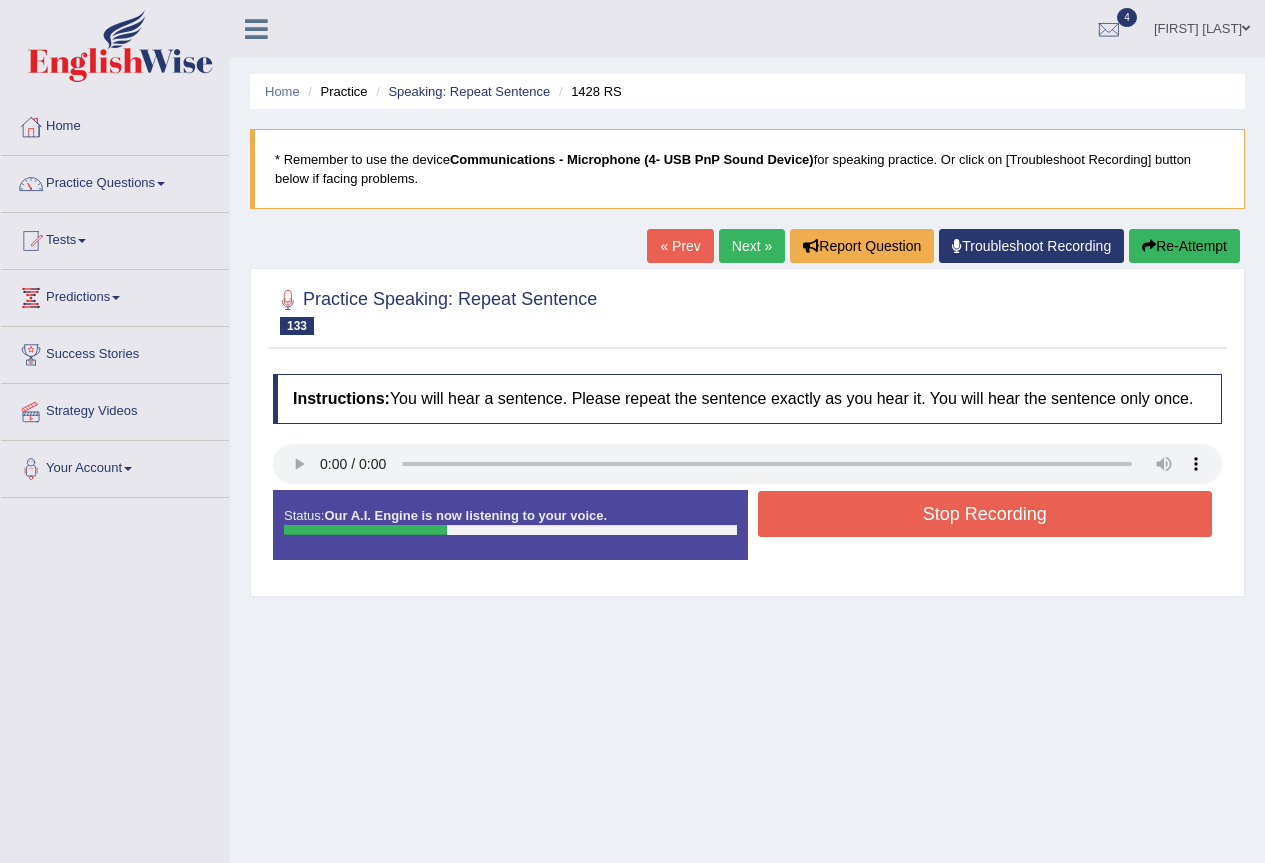 click on "Stop Recording" at bounding box center [985, 514] 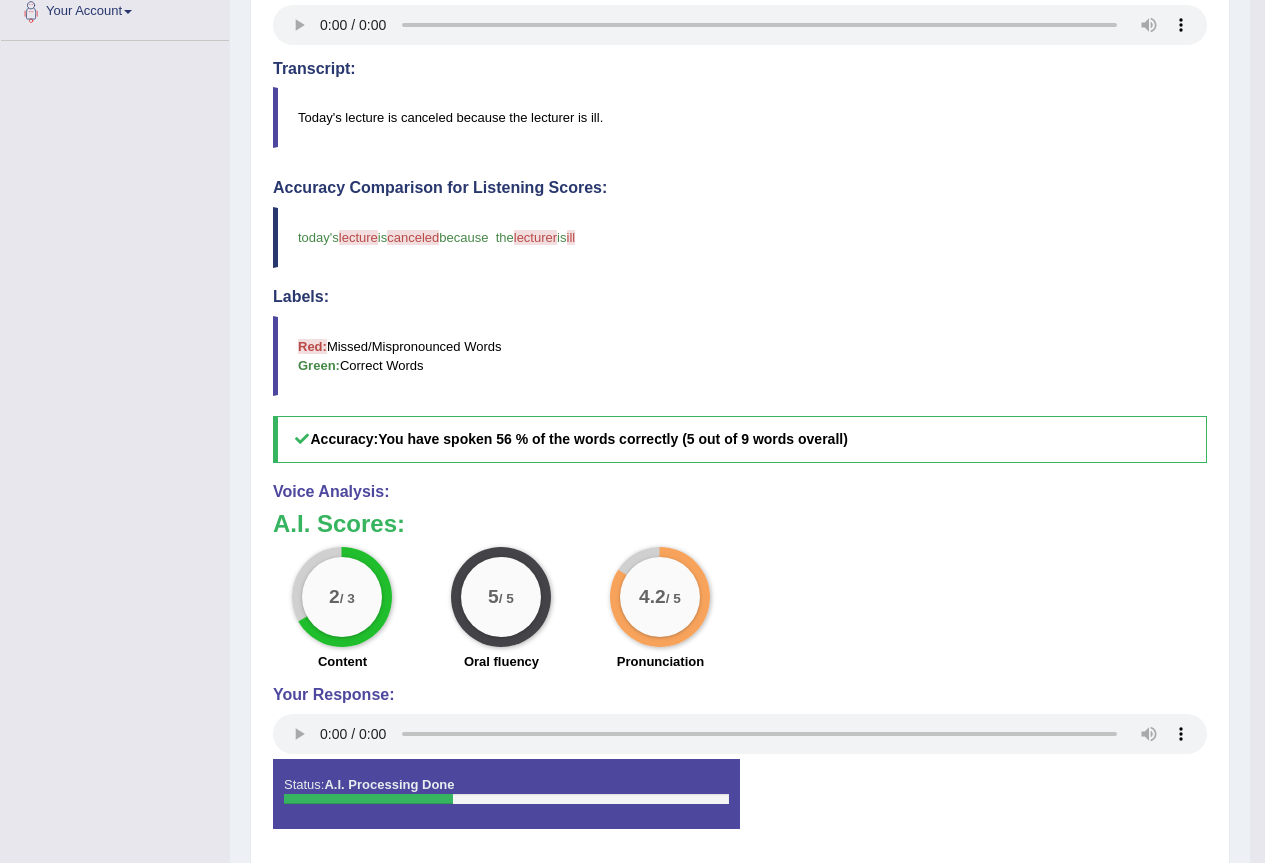scroll, scrollTop: 525, scrollLeft: 0, axis: vertical 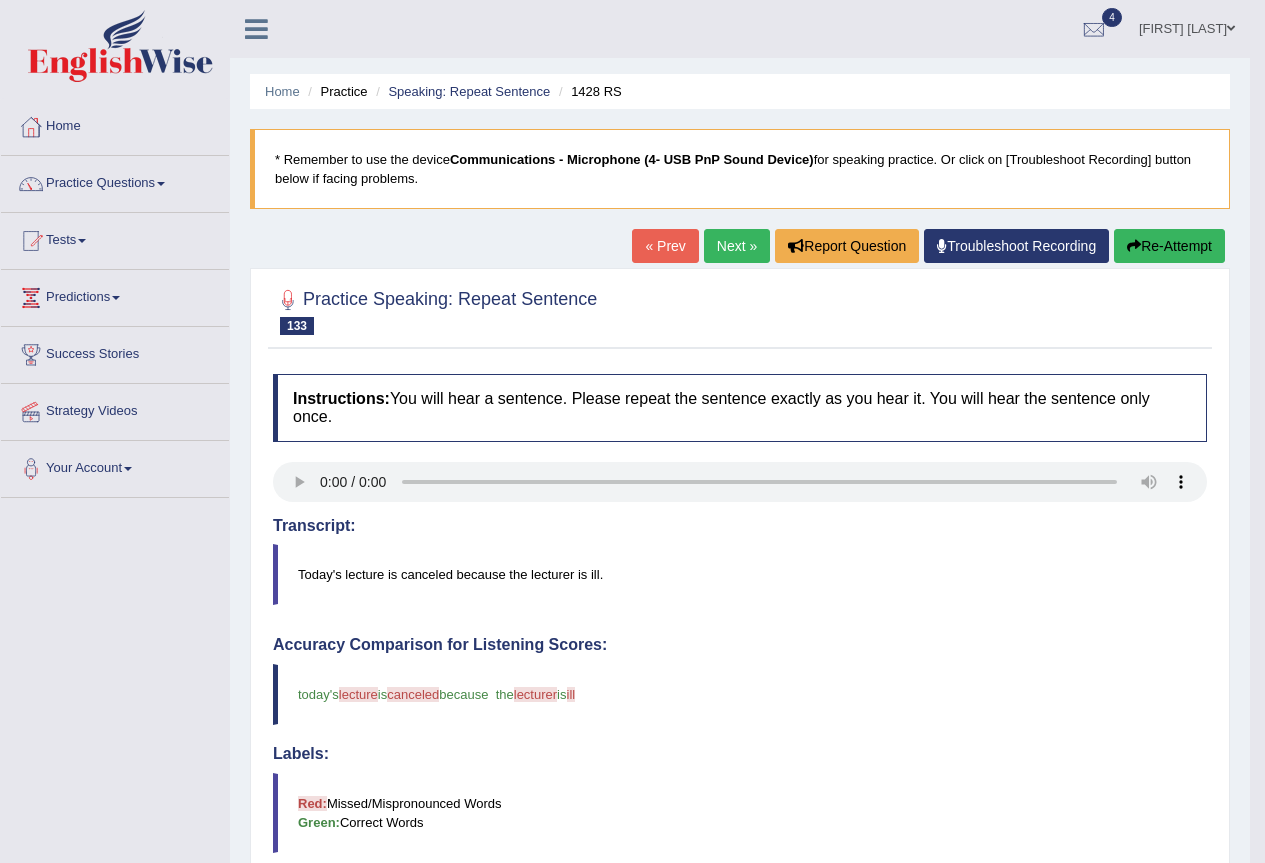 click on "Next »" at bounding box center [737, 246] 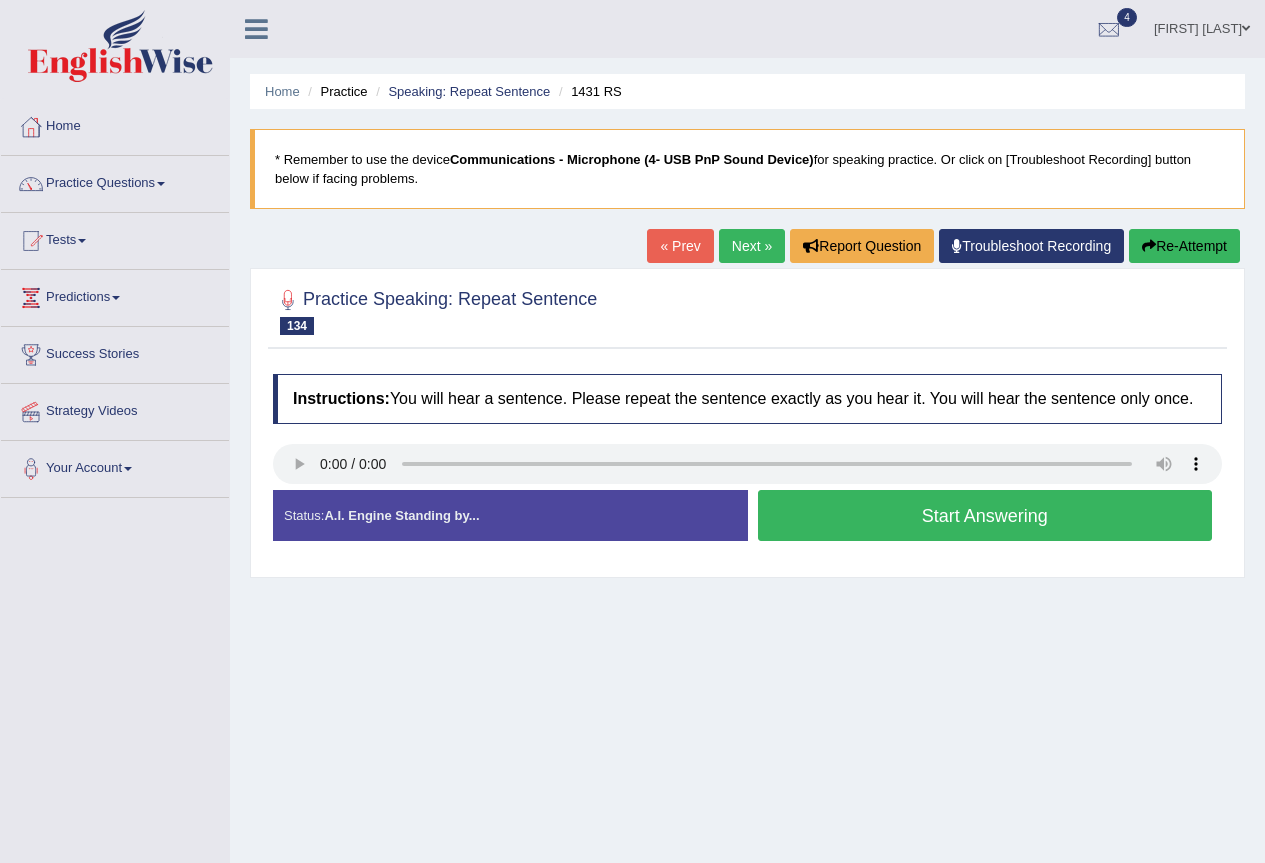 scroll, scrollTop: 0, scrollLeft: 0, axis: both 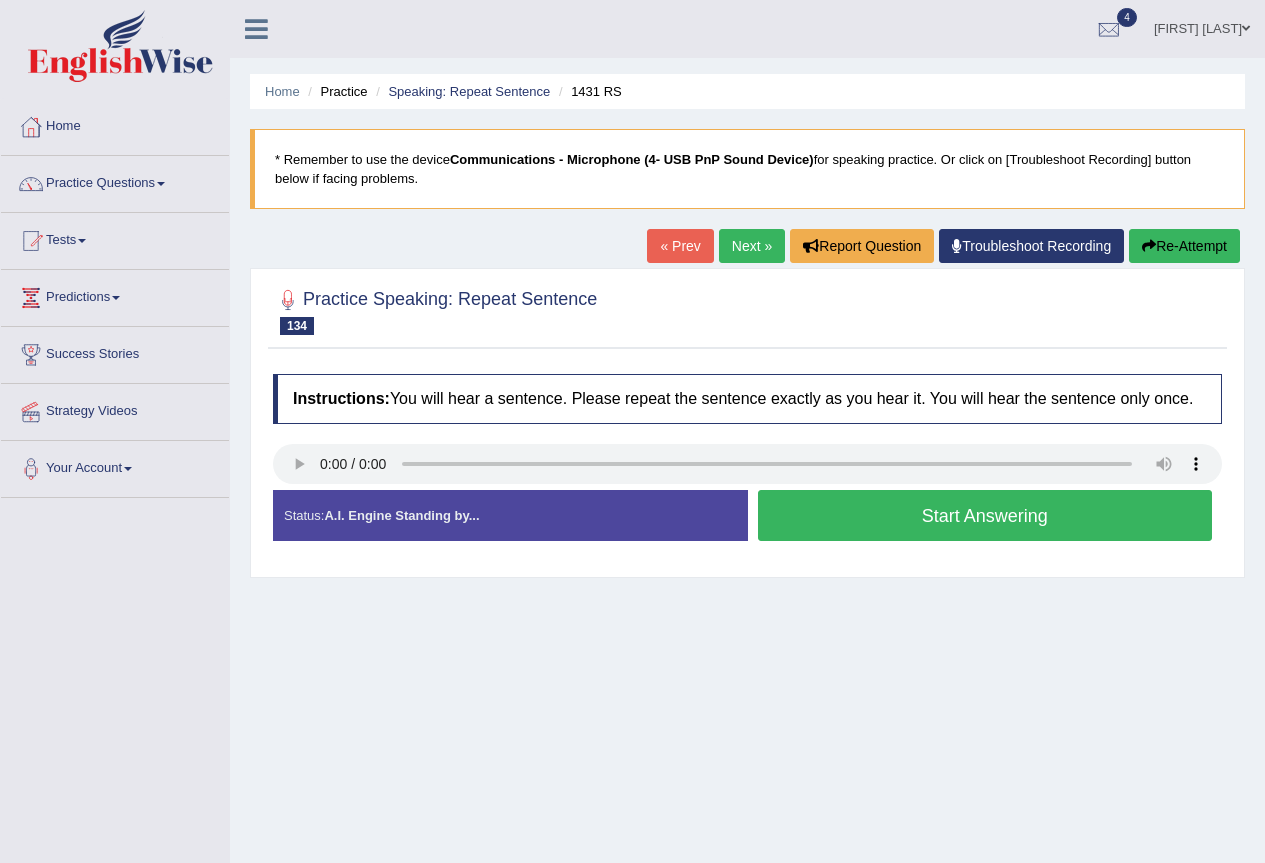 click on "Start Answering" at bounding box center [985, 515] 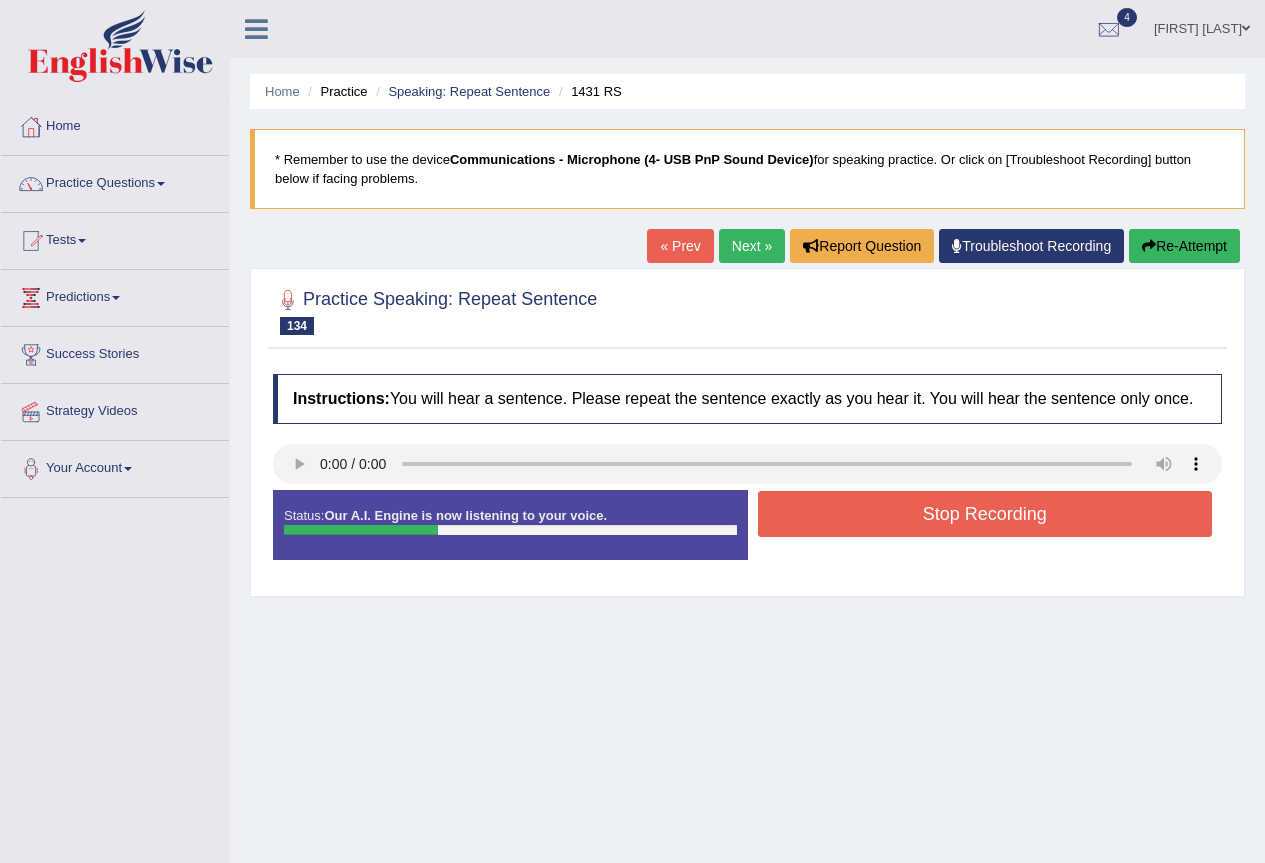 click on "Stop Recording" at bounding box center (985, 514) 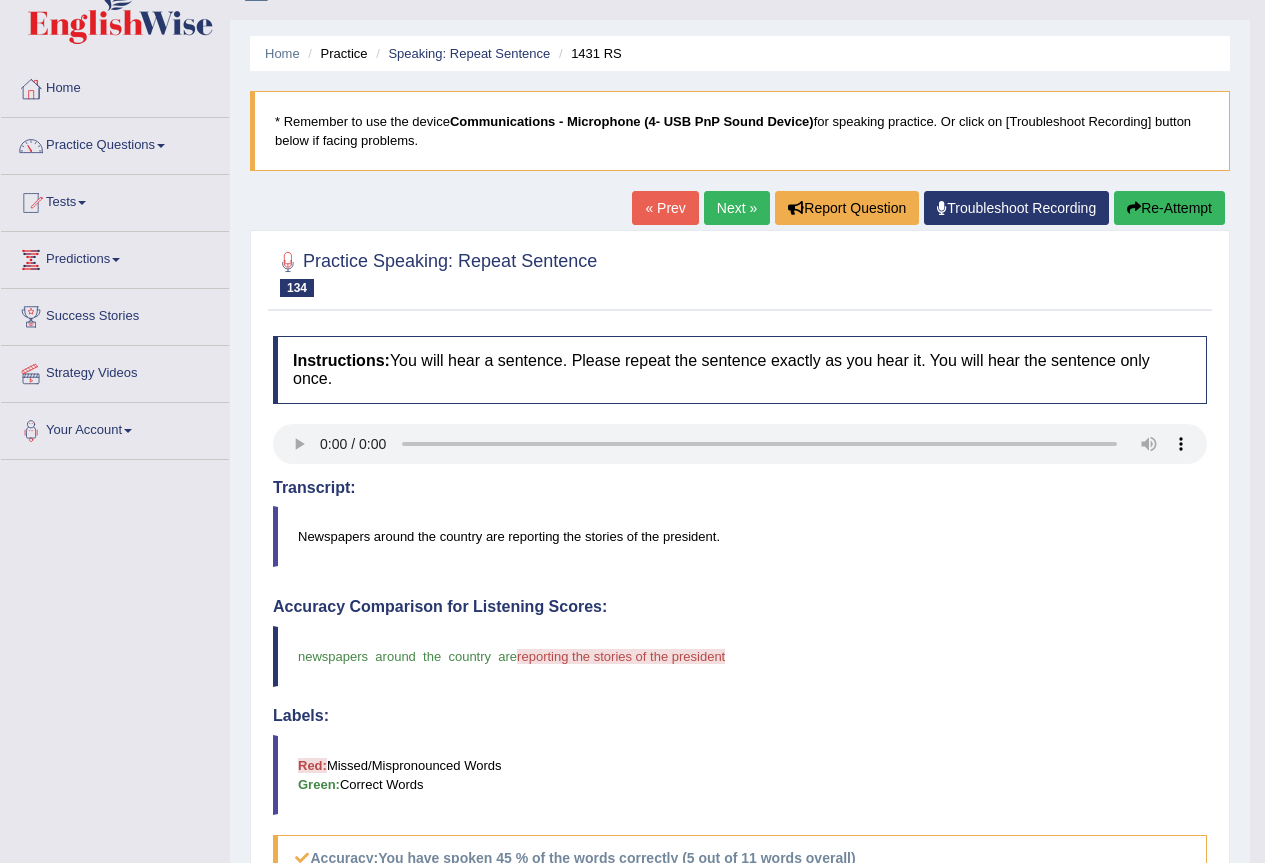 scroll, scrollTop: 0, scrollLeft: 0, axis: both 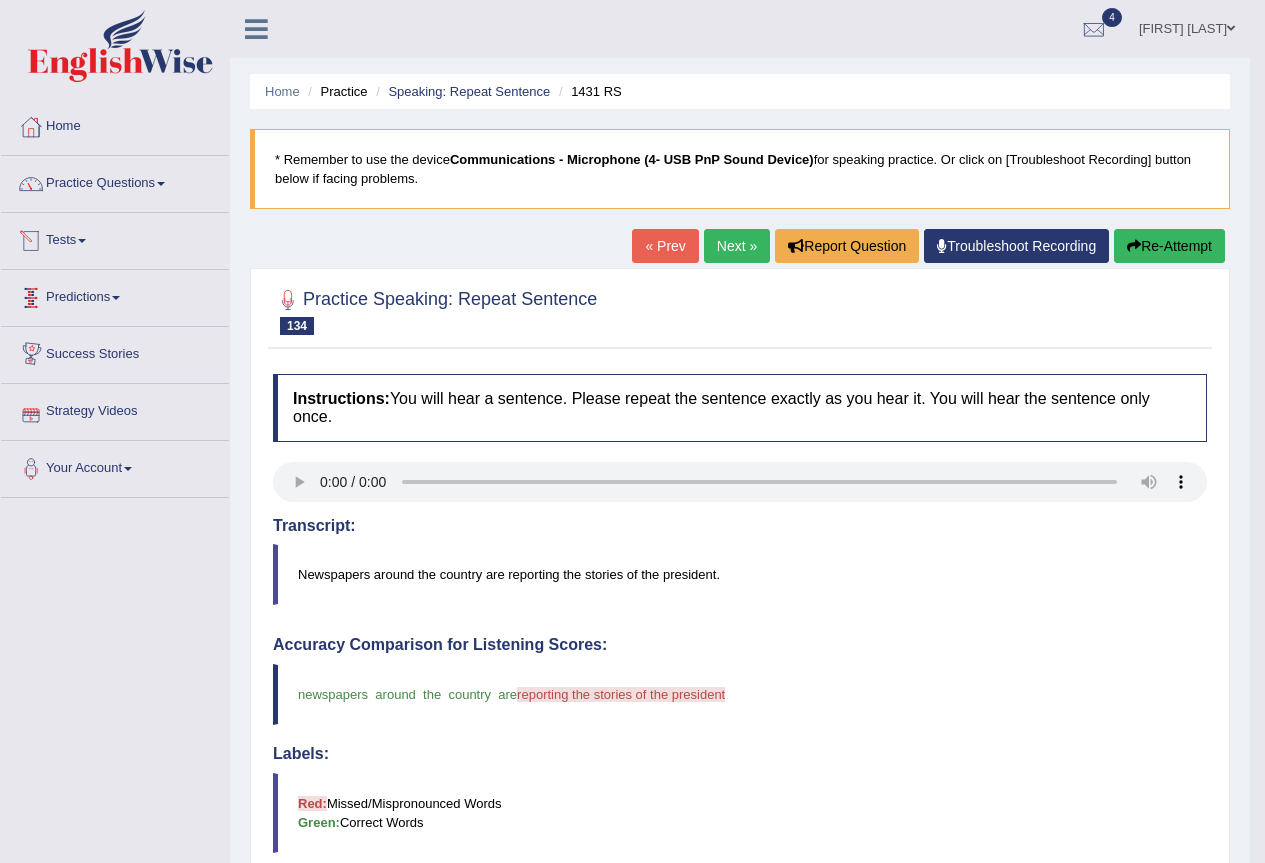 click on "Practice Questions" at bounding box center [115, 181] 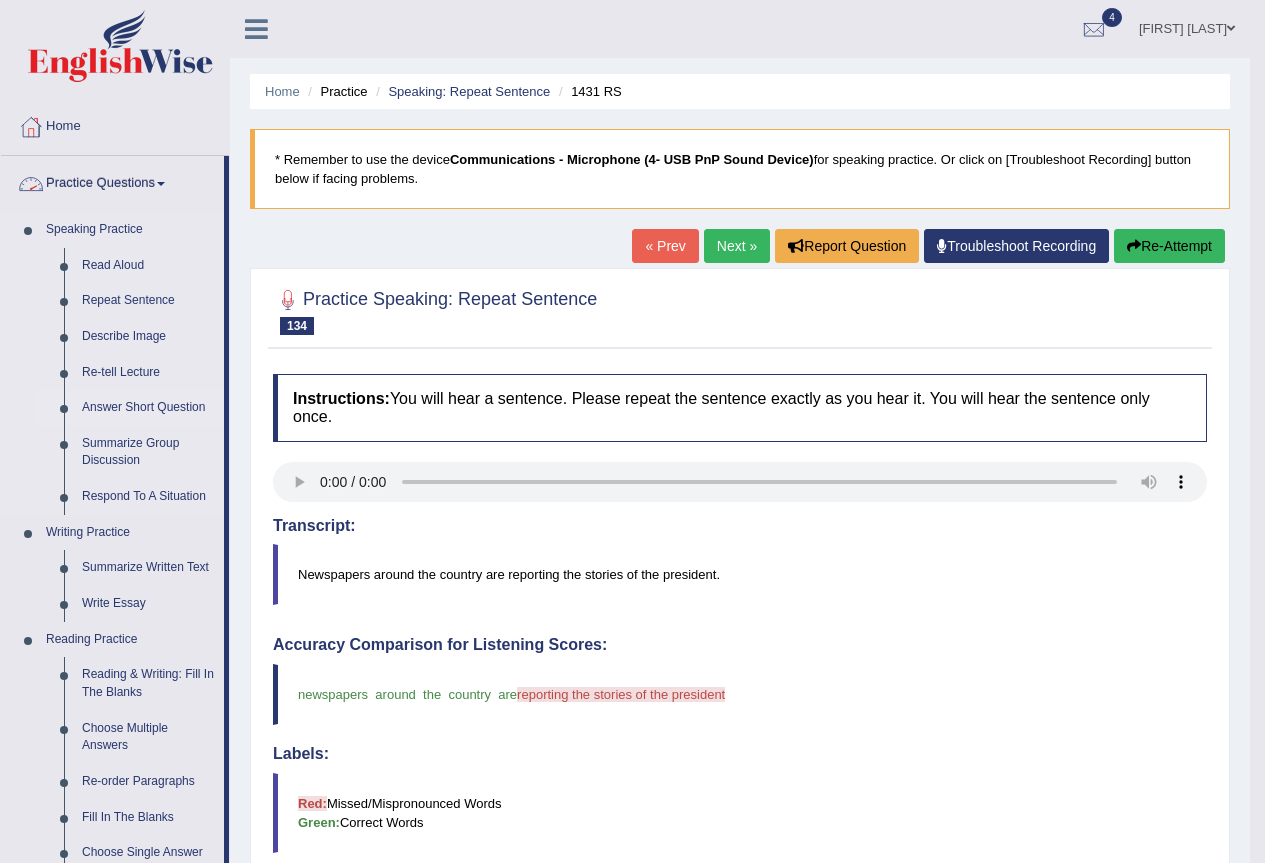 scroll, scrollTop: 704, scrollLeft: 0, axis: vertical 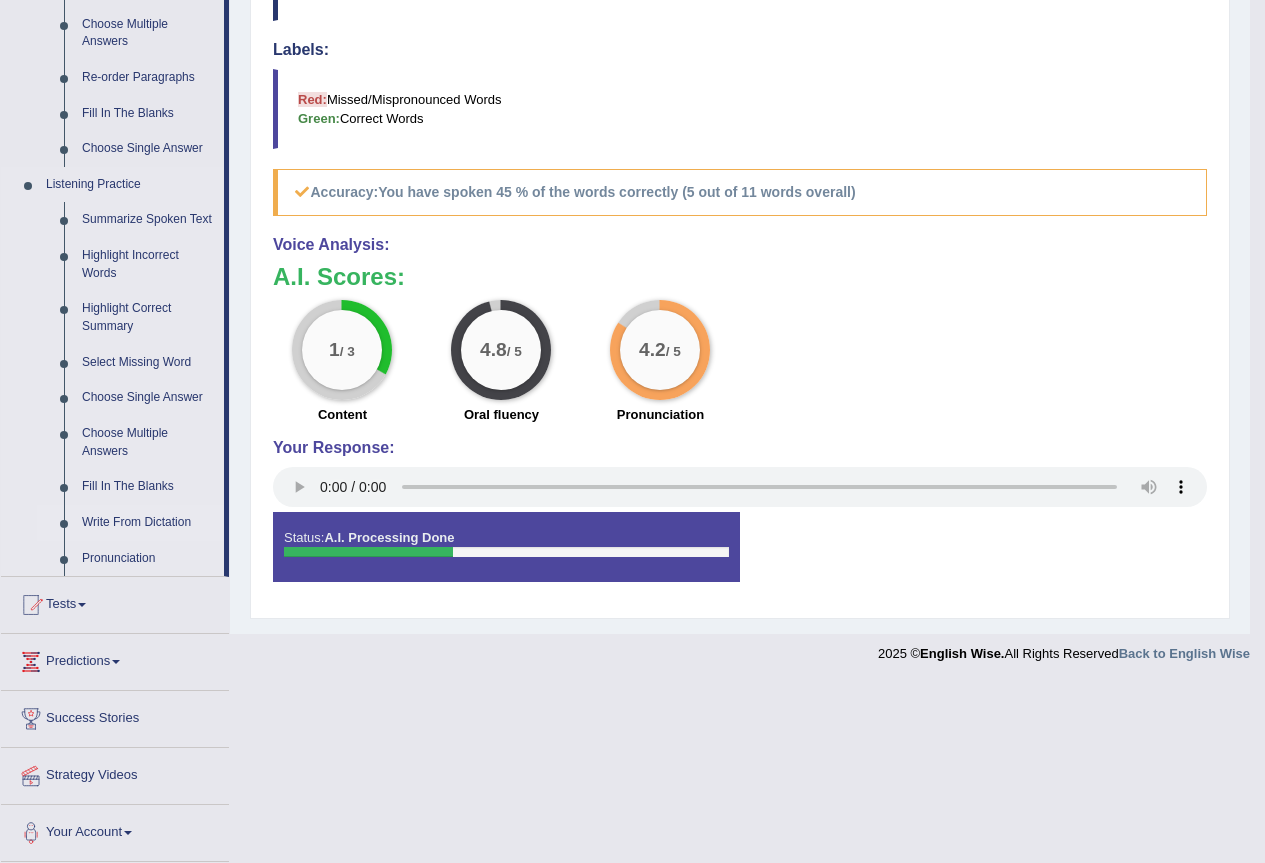 click on "Write From Dictation" at bounding box center [148, 523] 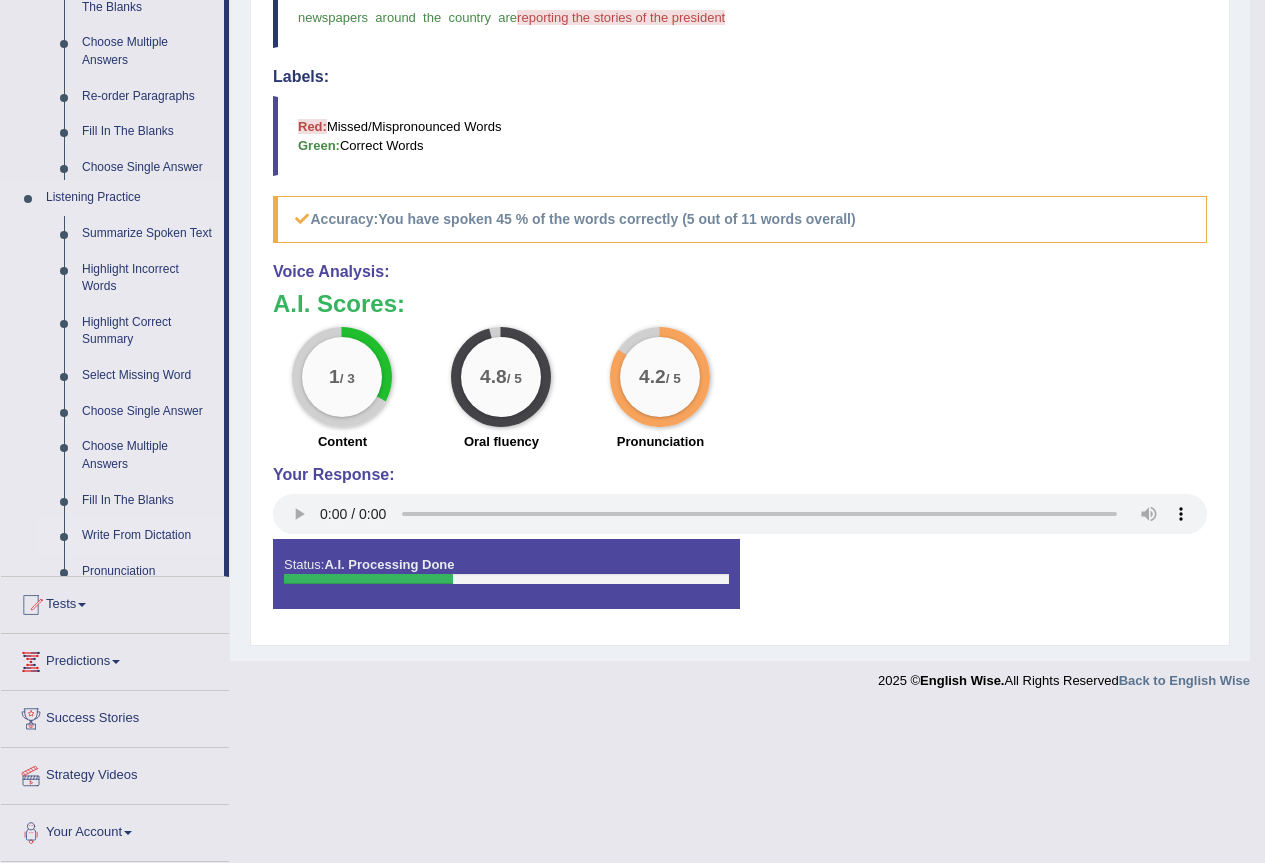 scroll, scrollTop: 525, scrollLeft: 0, axis: vertical 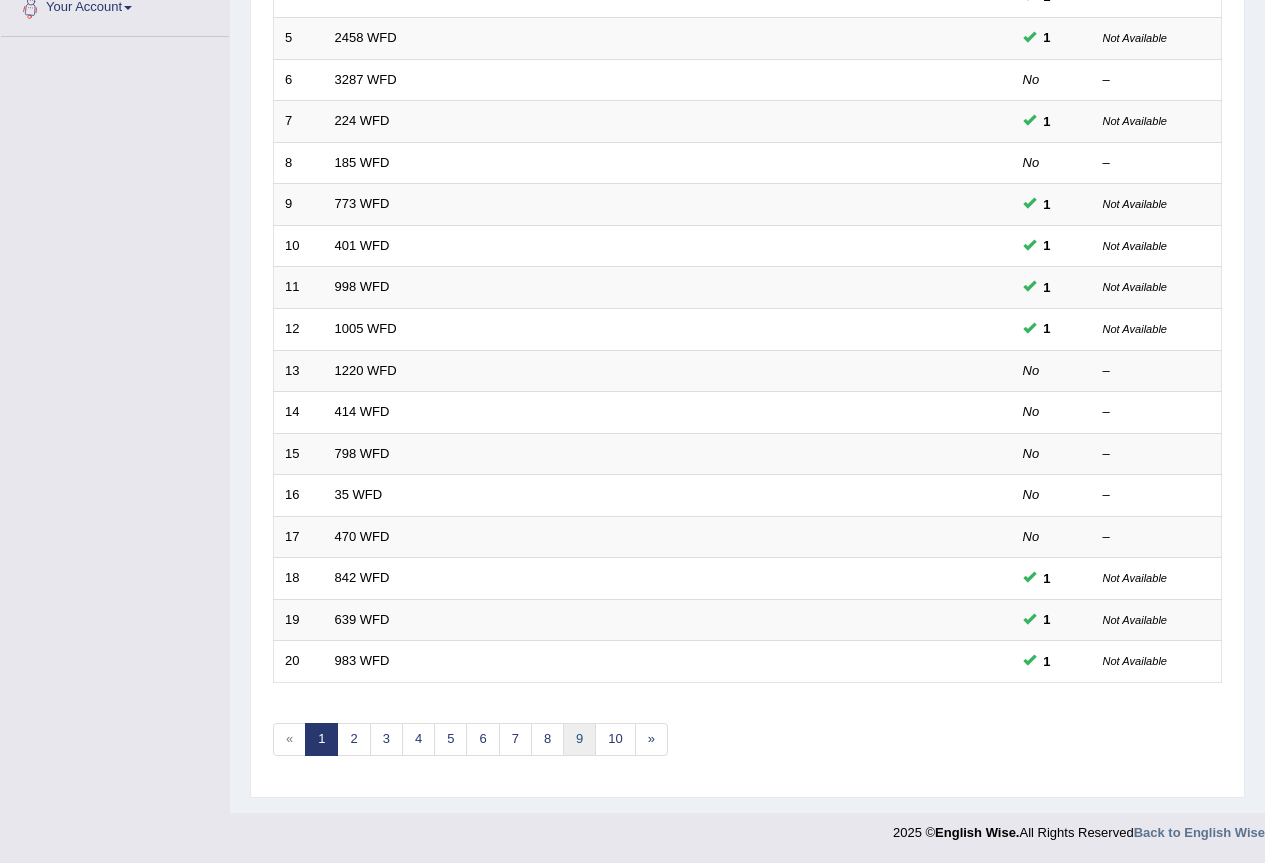 click on "9" at bounding box center (579, 739) 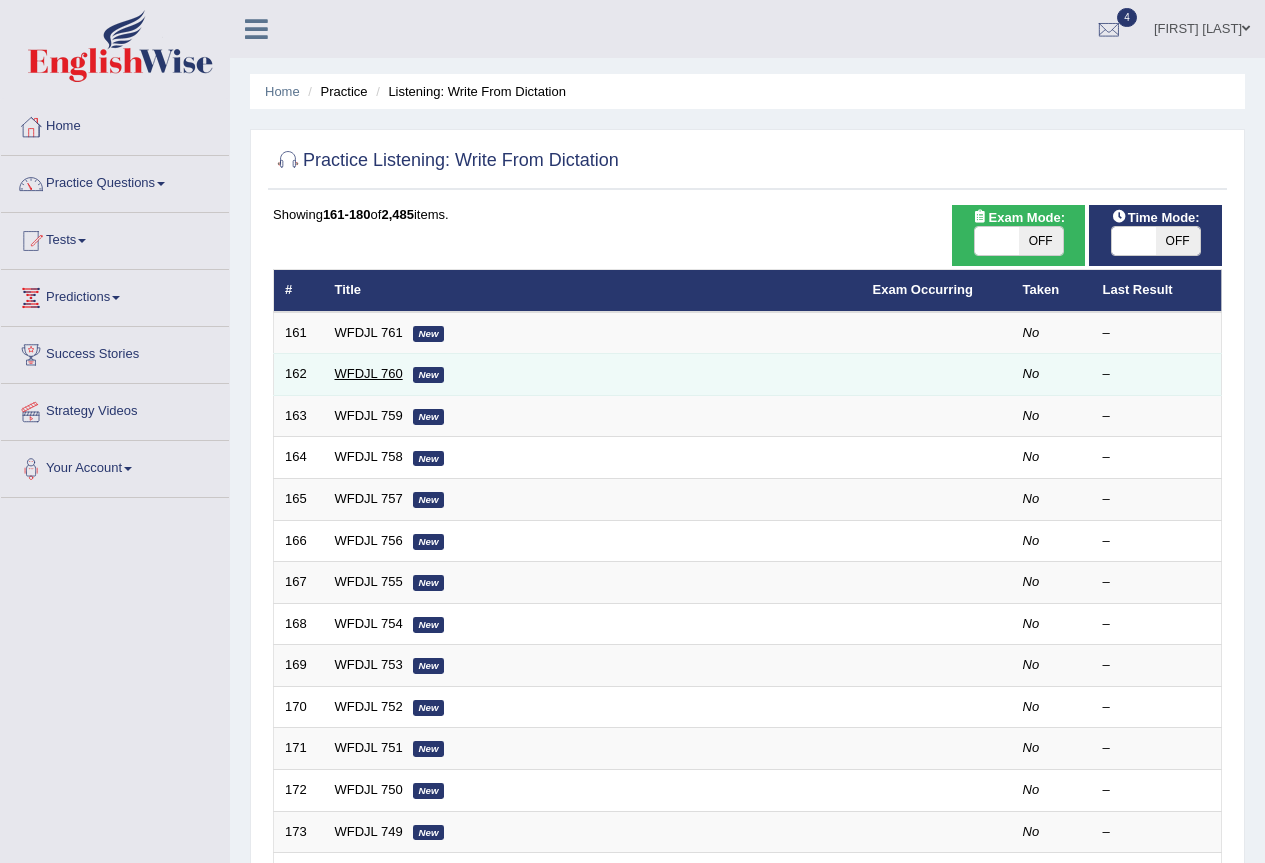 scroll, scrollTop: 0, scrollLeft: 0, axis: both 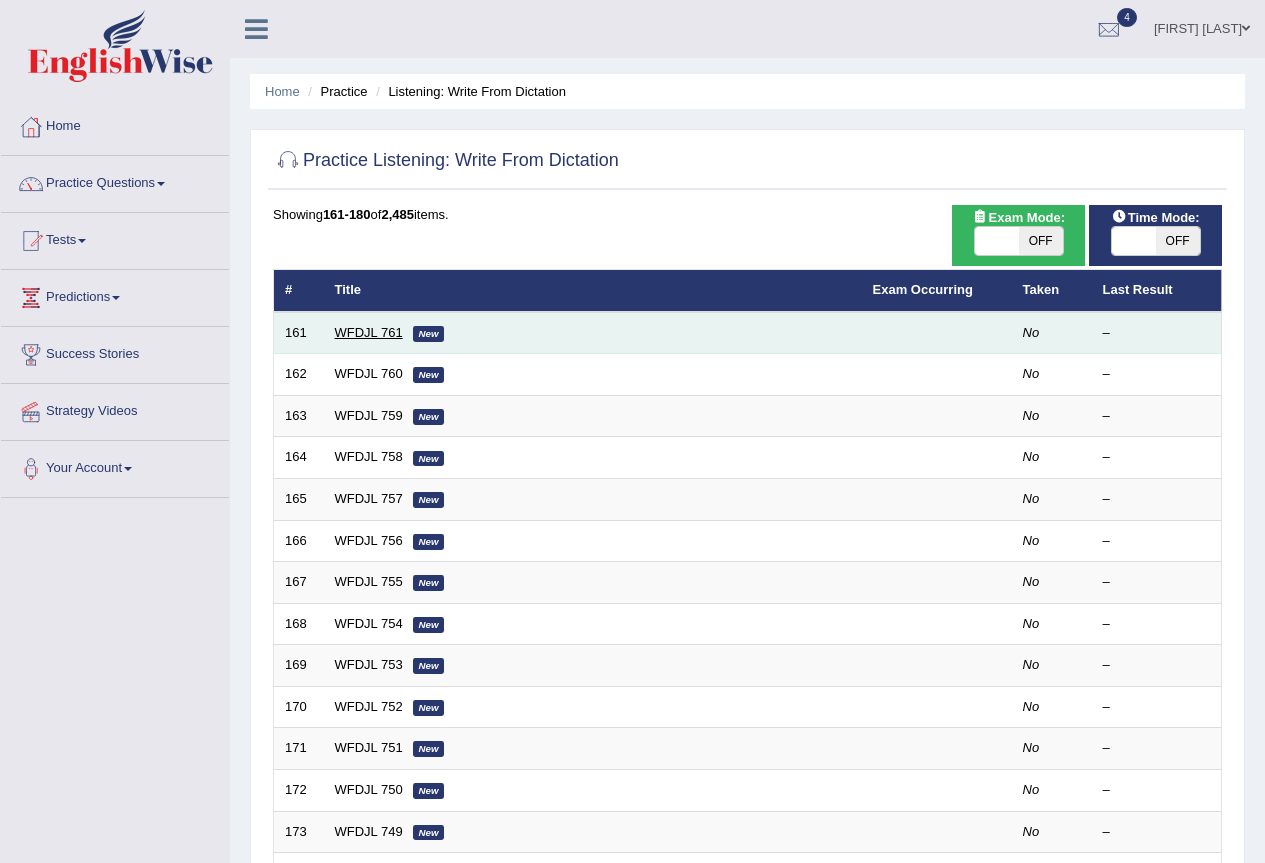 click on "WFDJL 761" at bounding box center (369, 332) 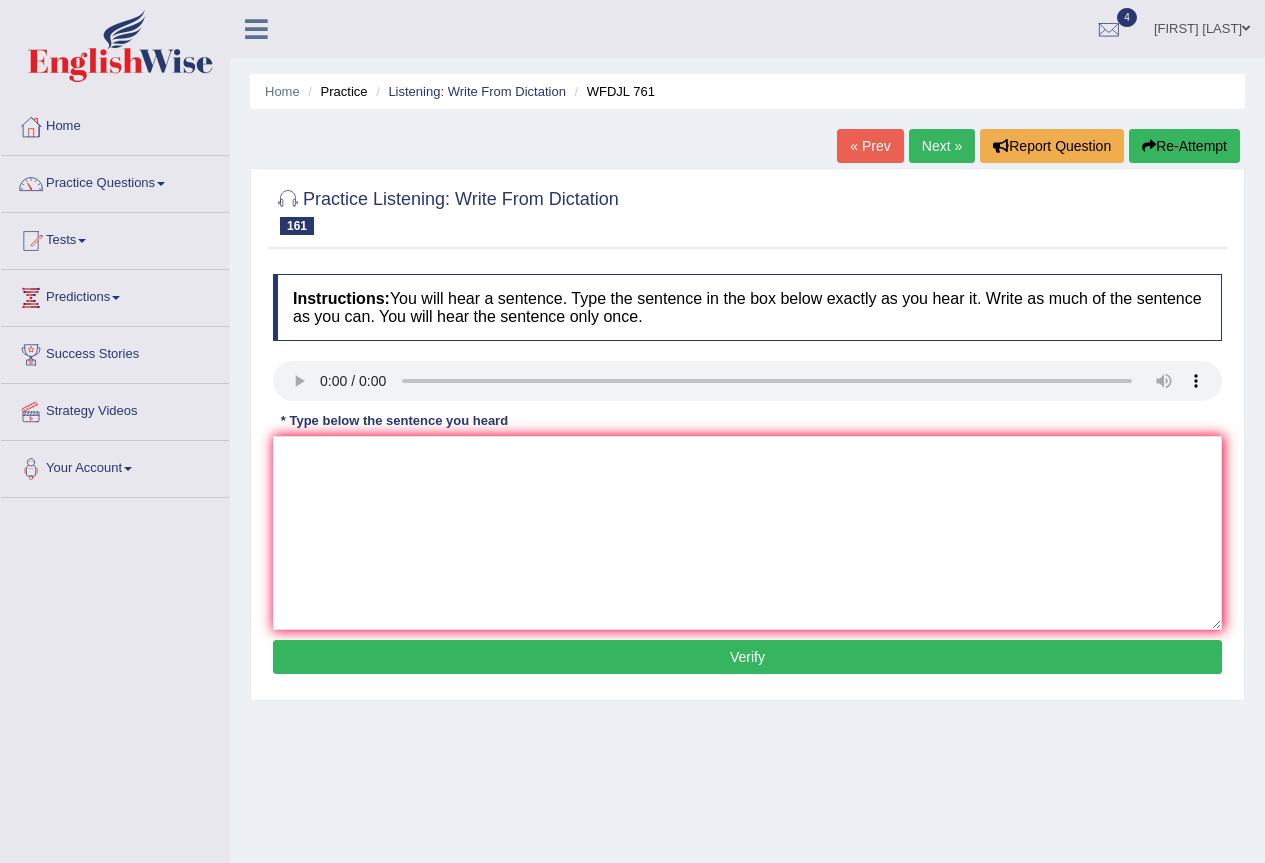 scroll, scrollTop: 0, scrollLeft: 0, axis: both 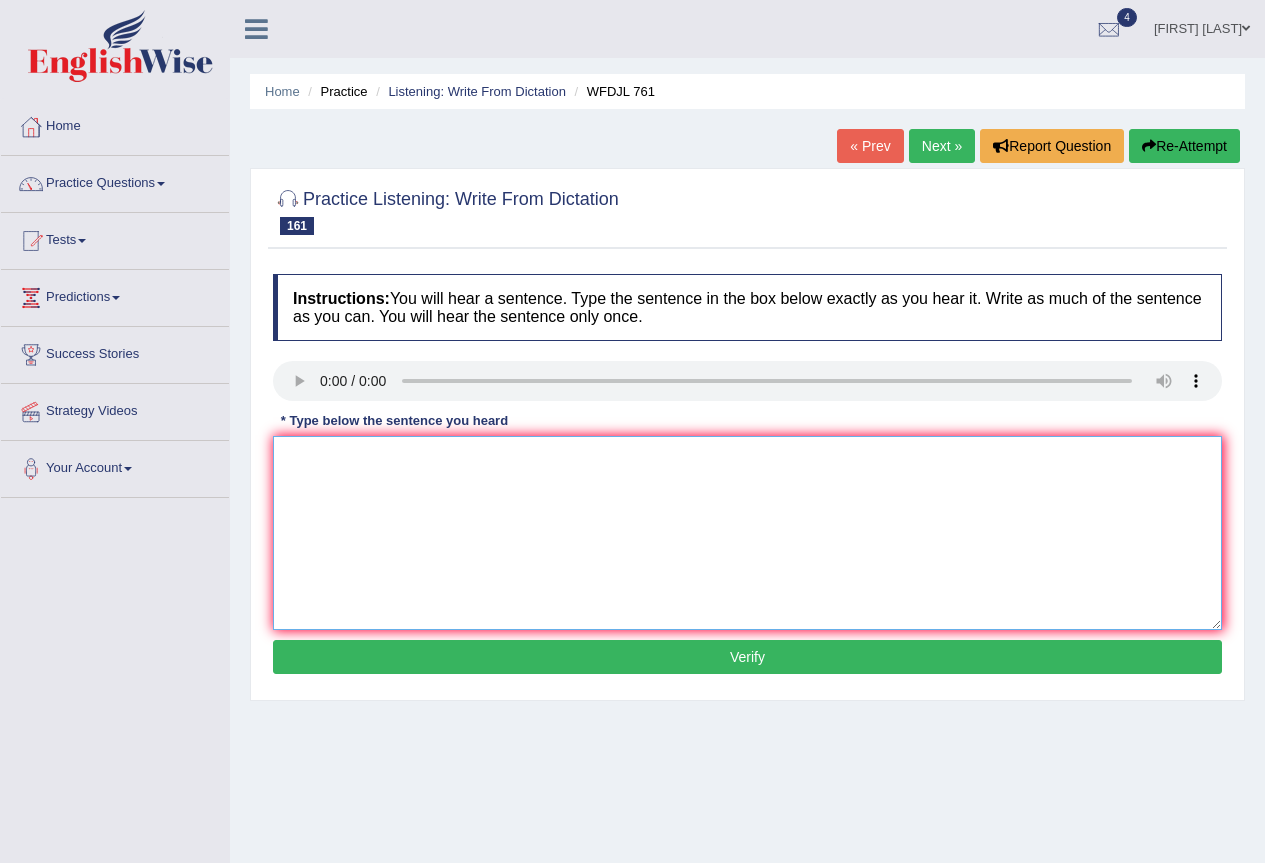 drag, startPoint x: 399, startPoint y: 479, endPoint x: 249, endPoint y: 354, distance: 195.25624 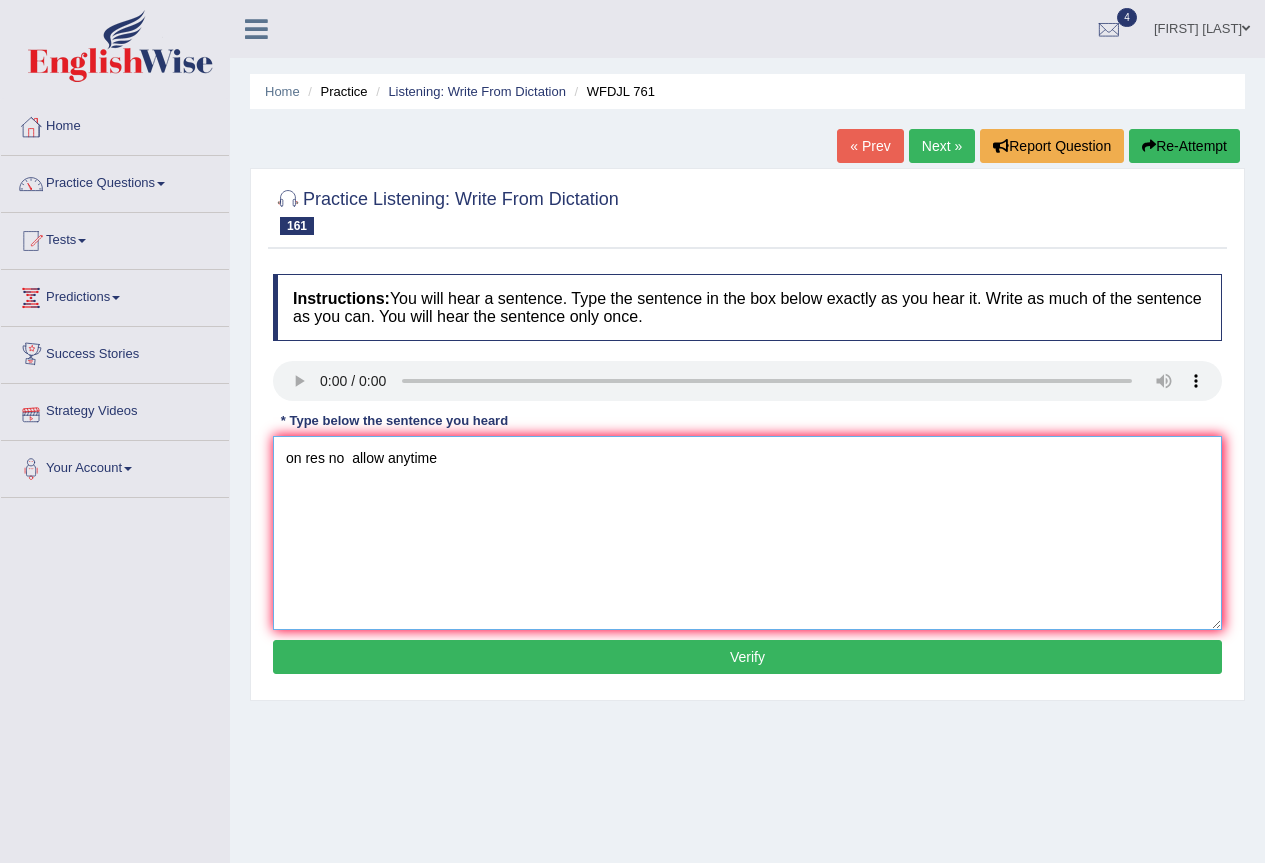 click on "on res no  allow anytime" at bounding box center [747, 533] 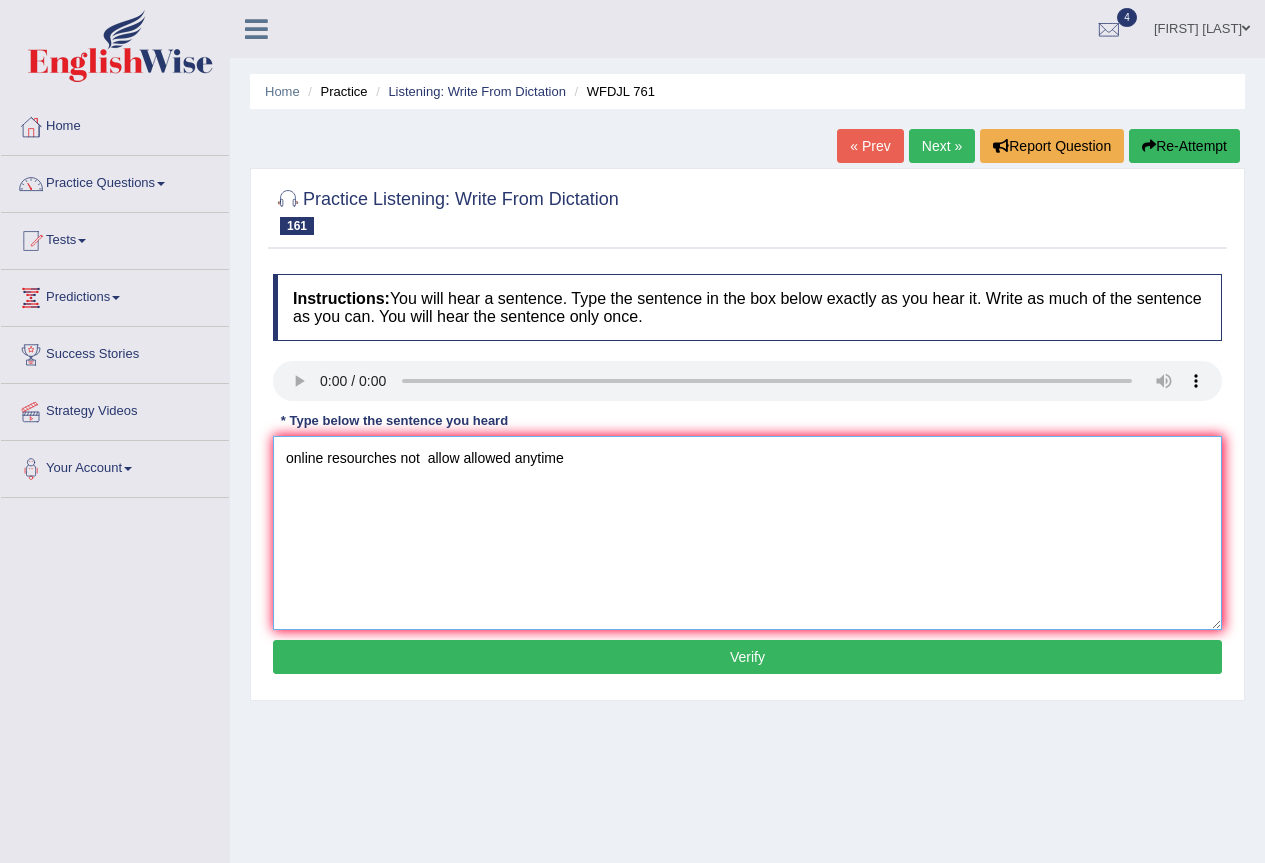 click on "online resourches not  allow allowed anytime" at bounding box center [747, 533] 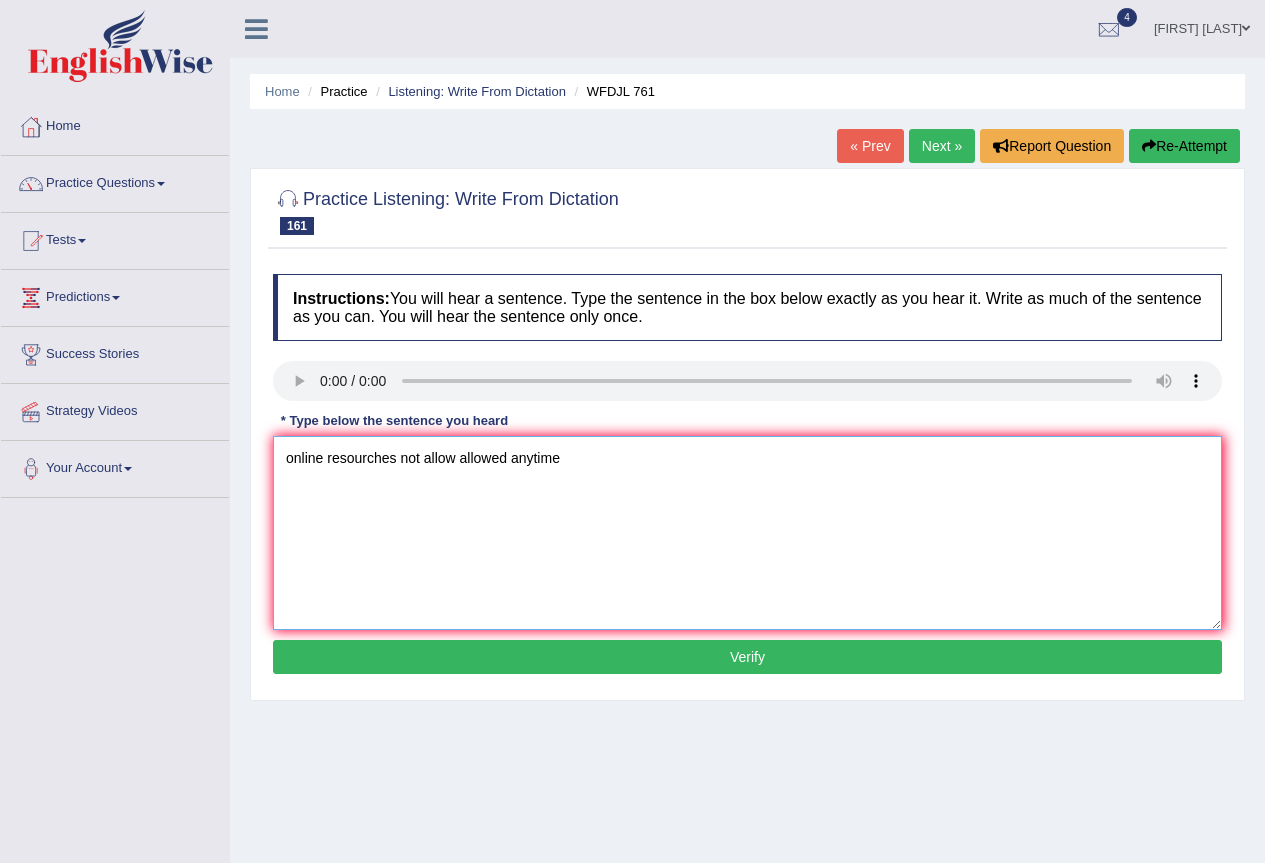 drag, startPoint x: 294, startPoint y: 462, endPoint x: 279, endPoint y: 462, distance: 15 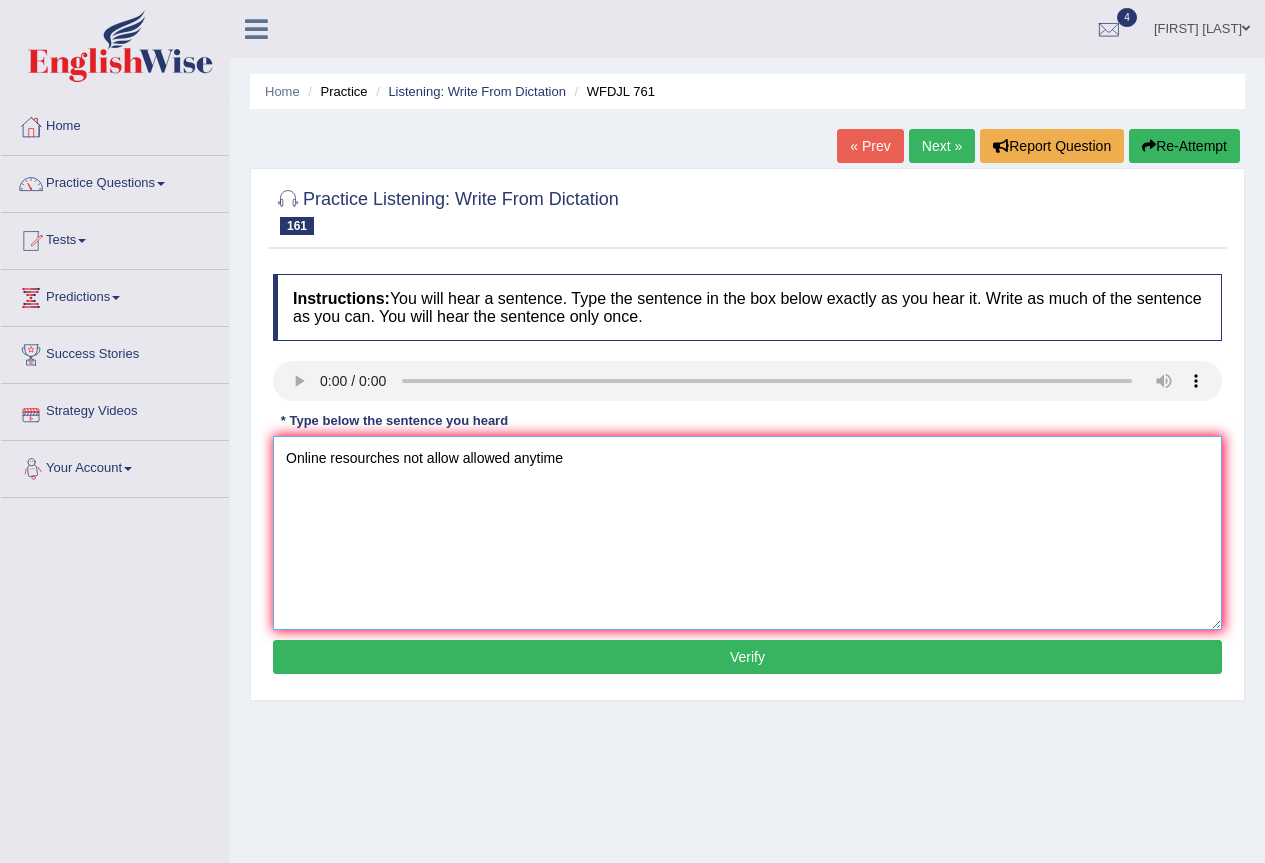click on "Online resourches not allow allowed anytime" at bounding box center [747, 533] 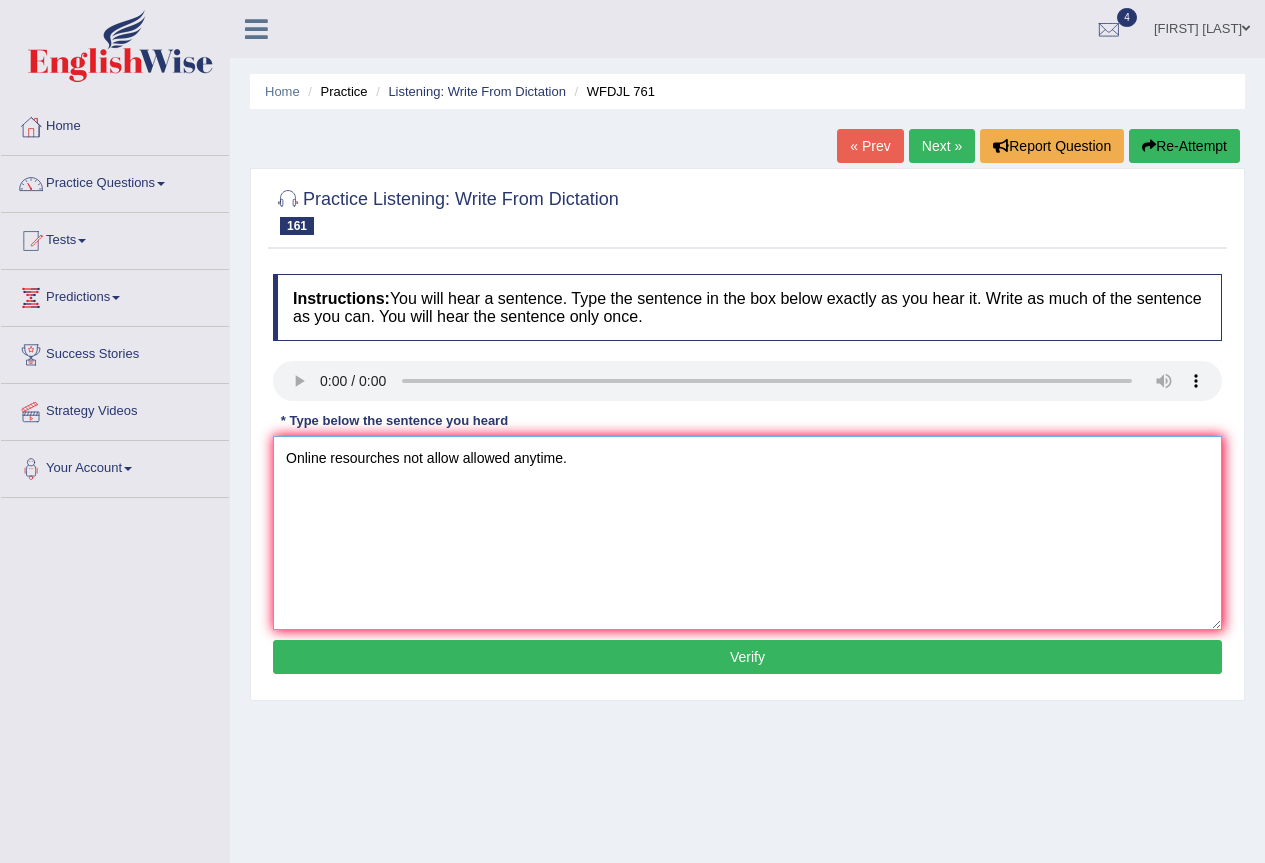type on "Online resourches not allow allowed anytime." 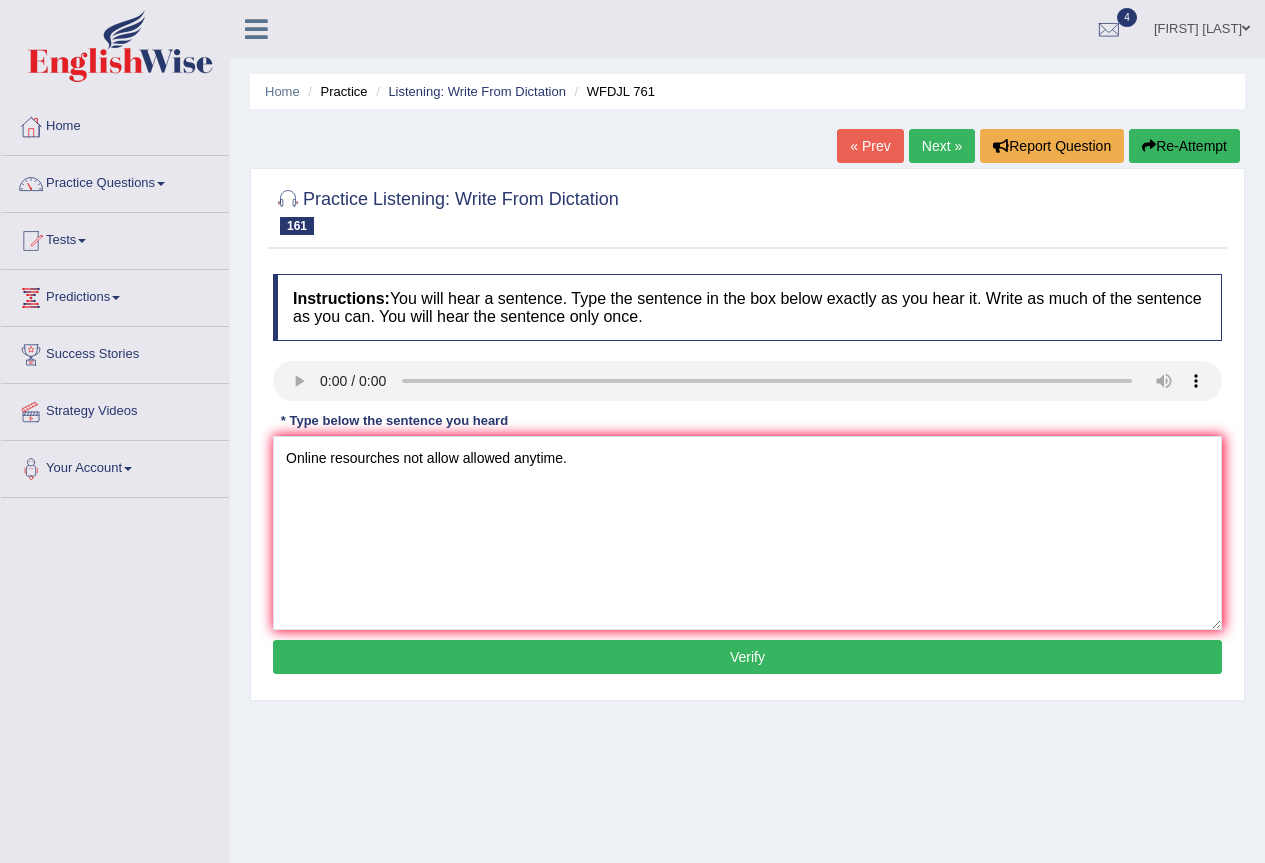 click on "Verify" at bounding box center [747, 657] 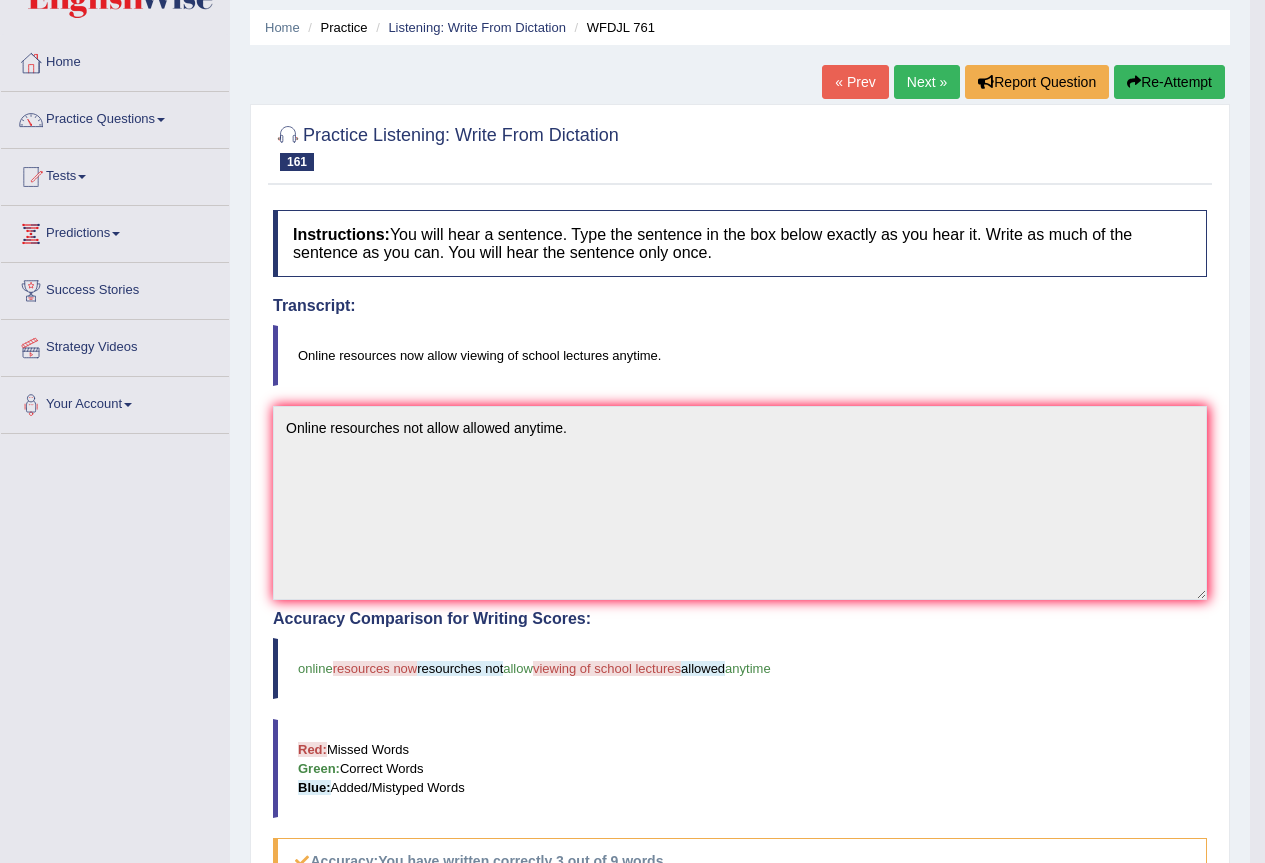 scroll, scrollTop: 0, scrollLeft: 0, axis: both 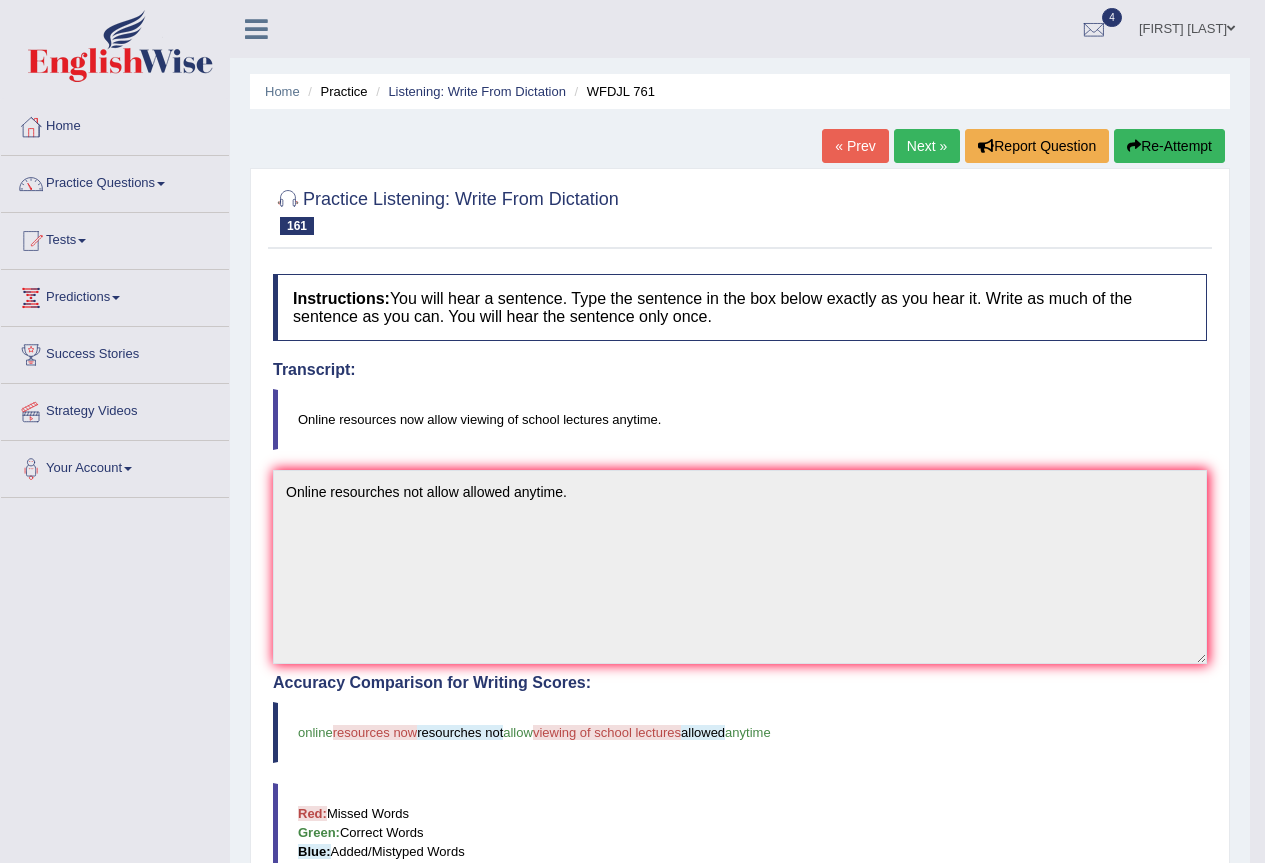 click on "Next »" at bounding box center [927, 146] 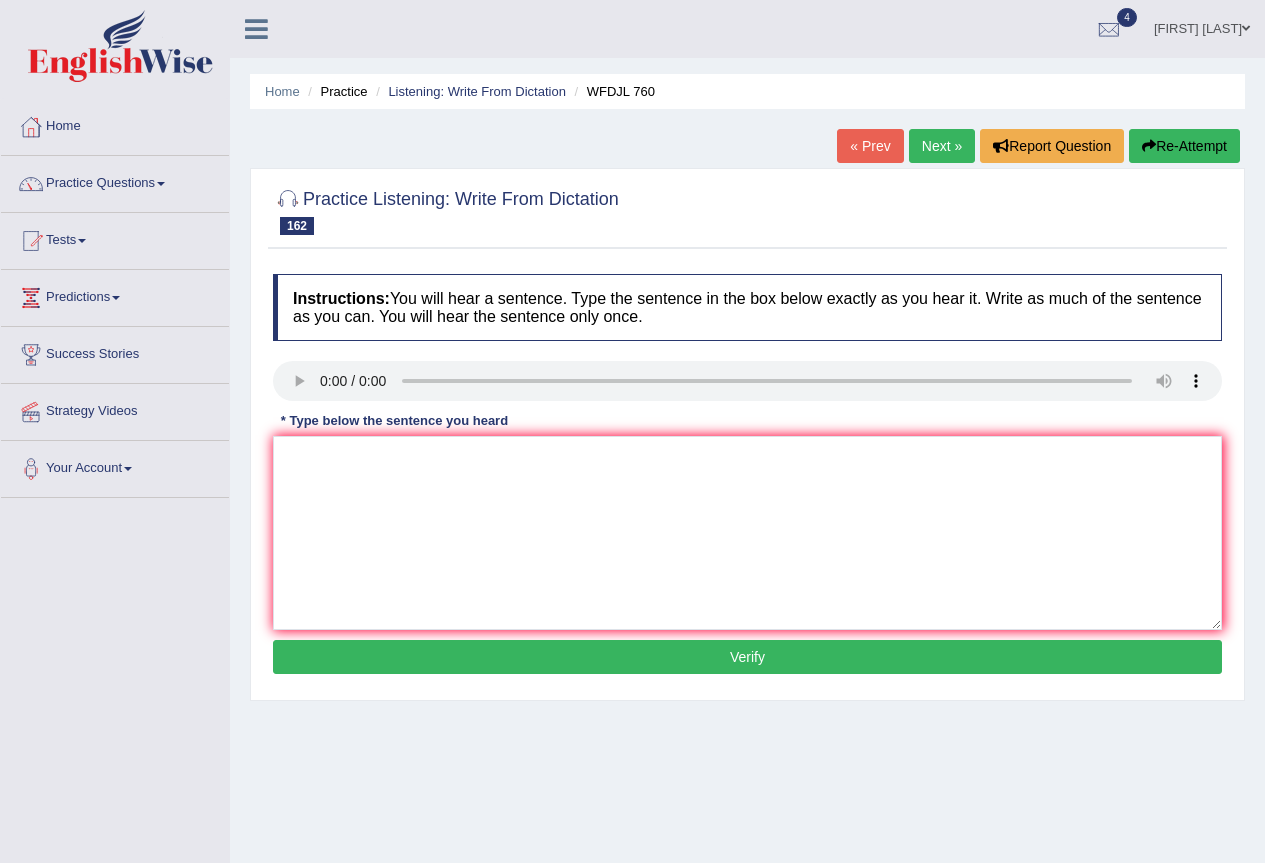 scroll, scrollTop: 0, scrollLeft: 0, axis: both 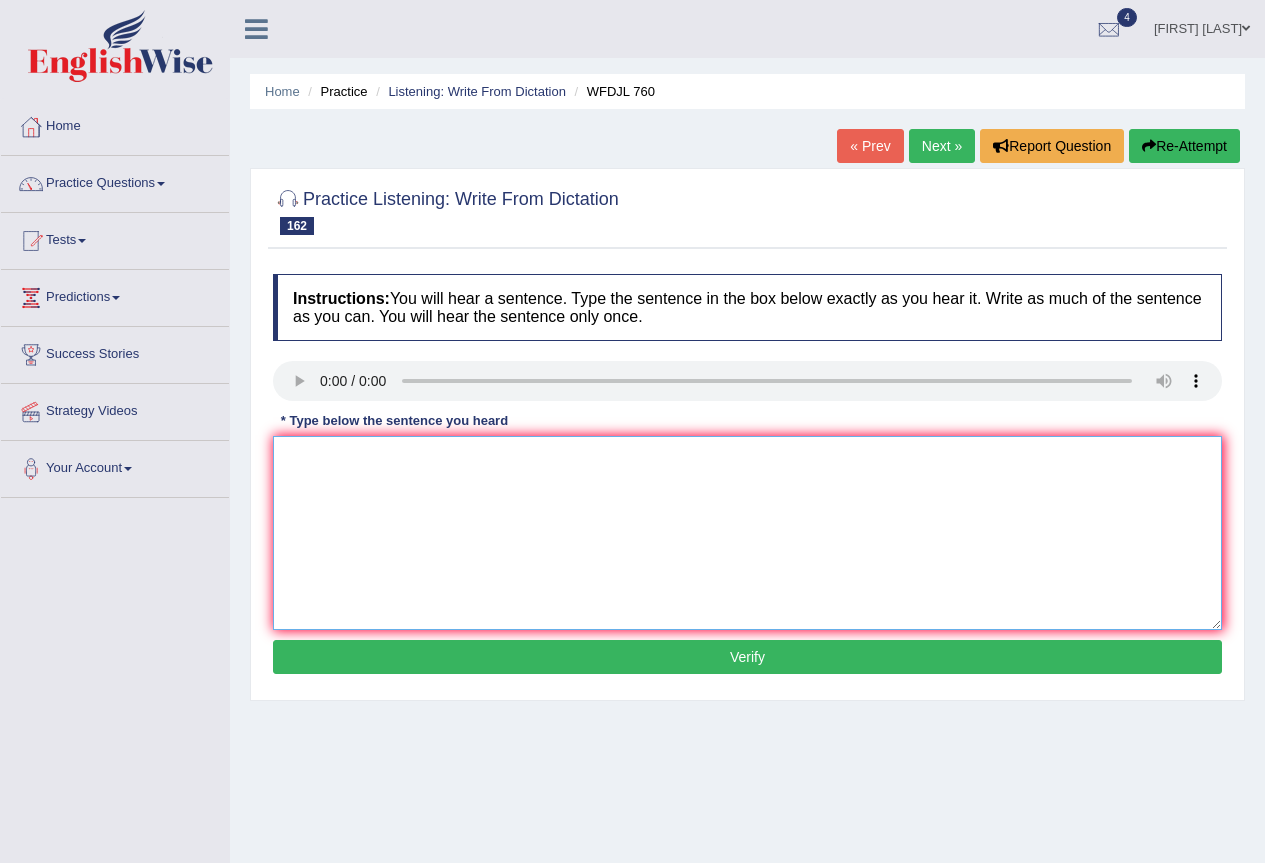 click at bounding box center (747, 533) 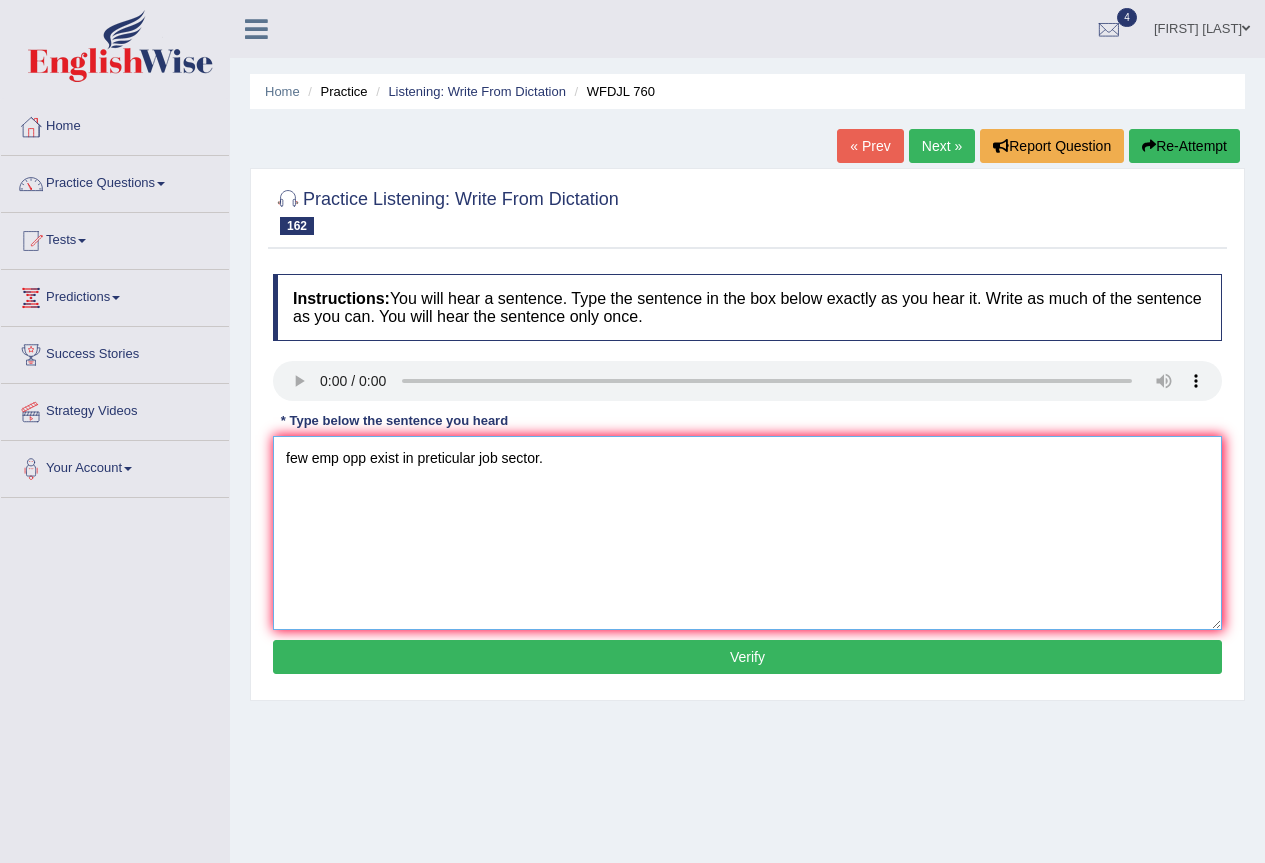 click on "few emp opp exist in preticular job sector." at bounding box center [747, 533] 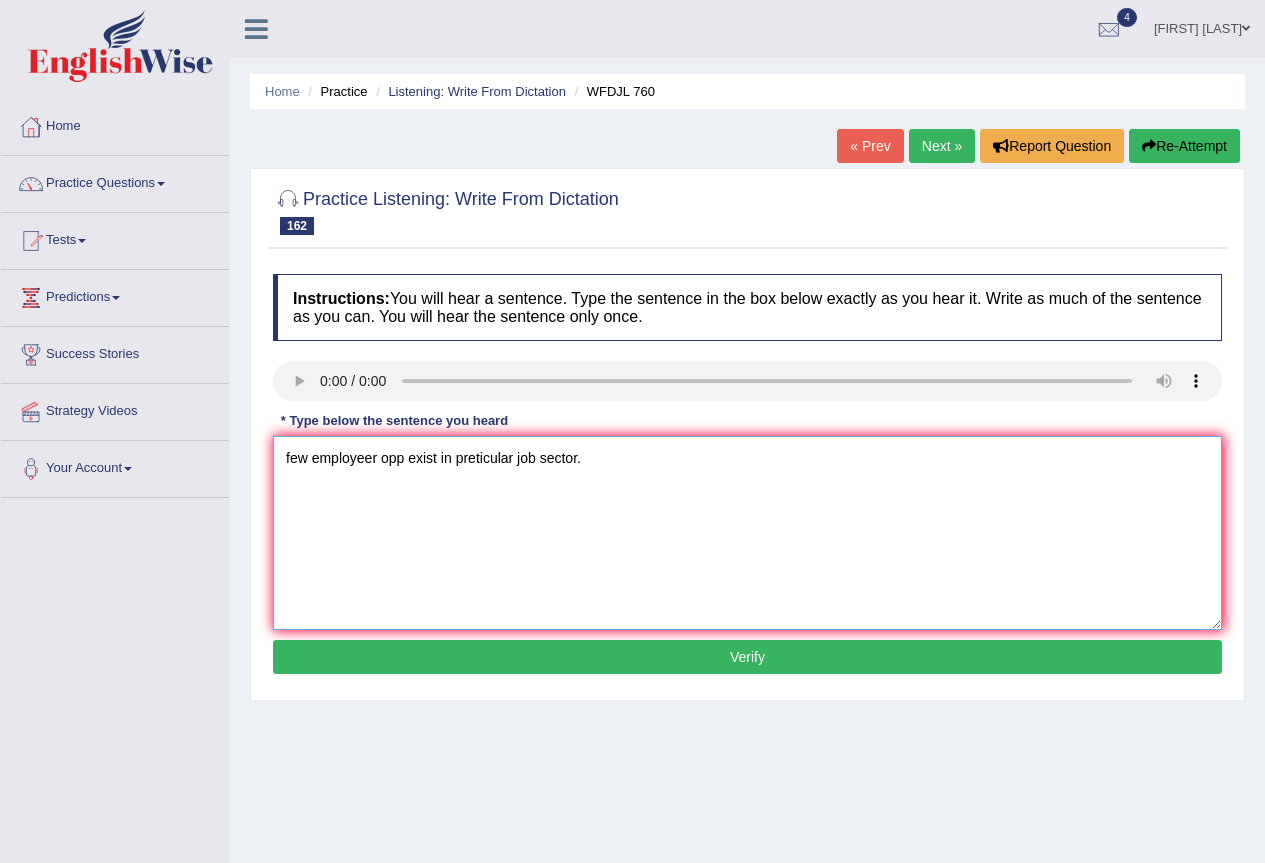 drag, startPoint x: 402, startPoint y: 452, endPoint x: 432, endPoint y: 493, distance: 50.803543 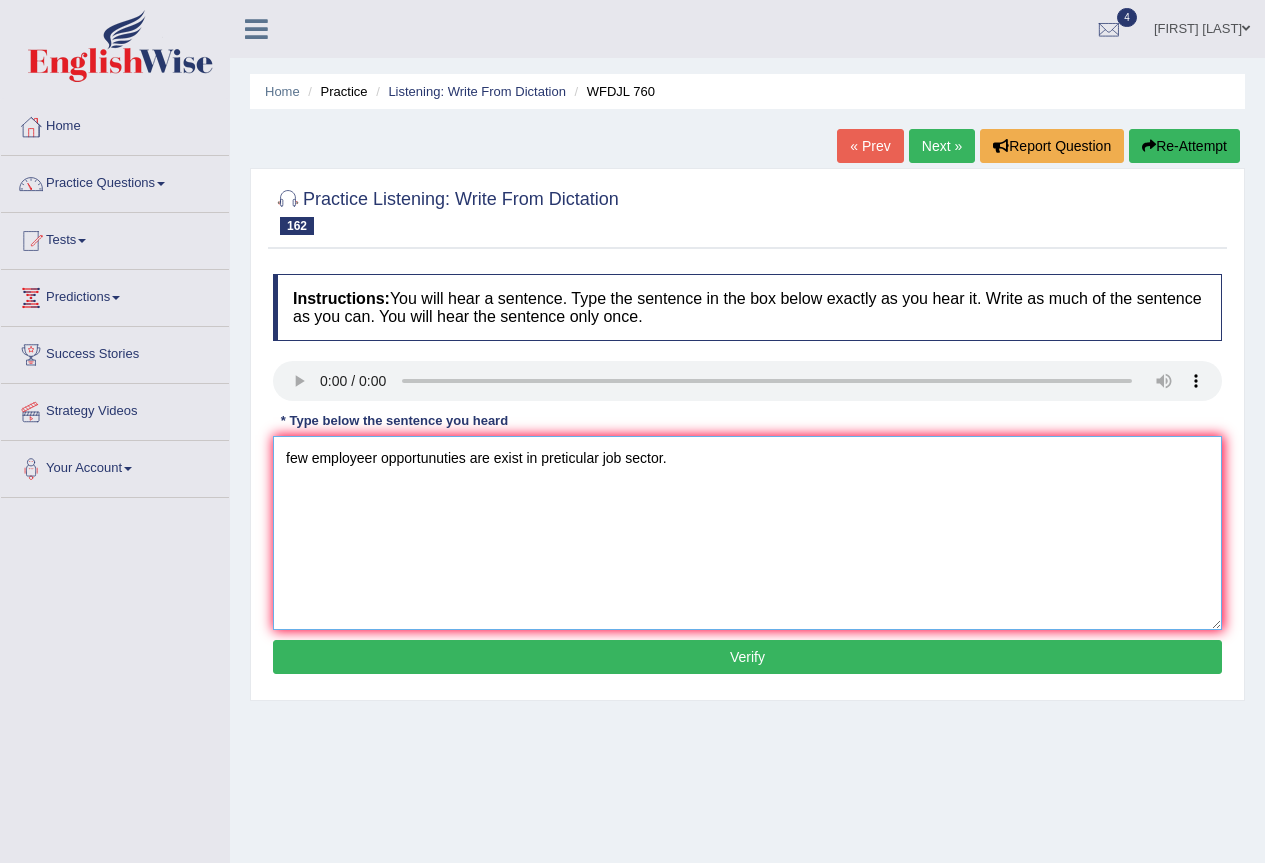click on "few employeer opportunuties are exist in preticular job sector." at bounding box center (747, 533) 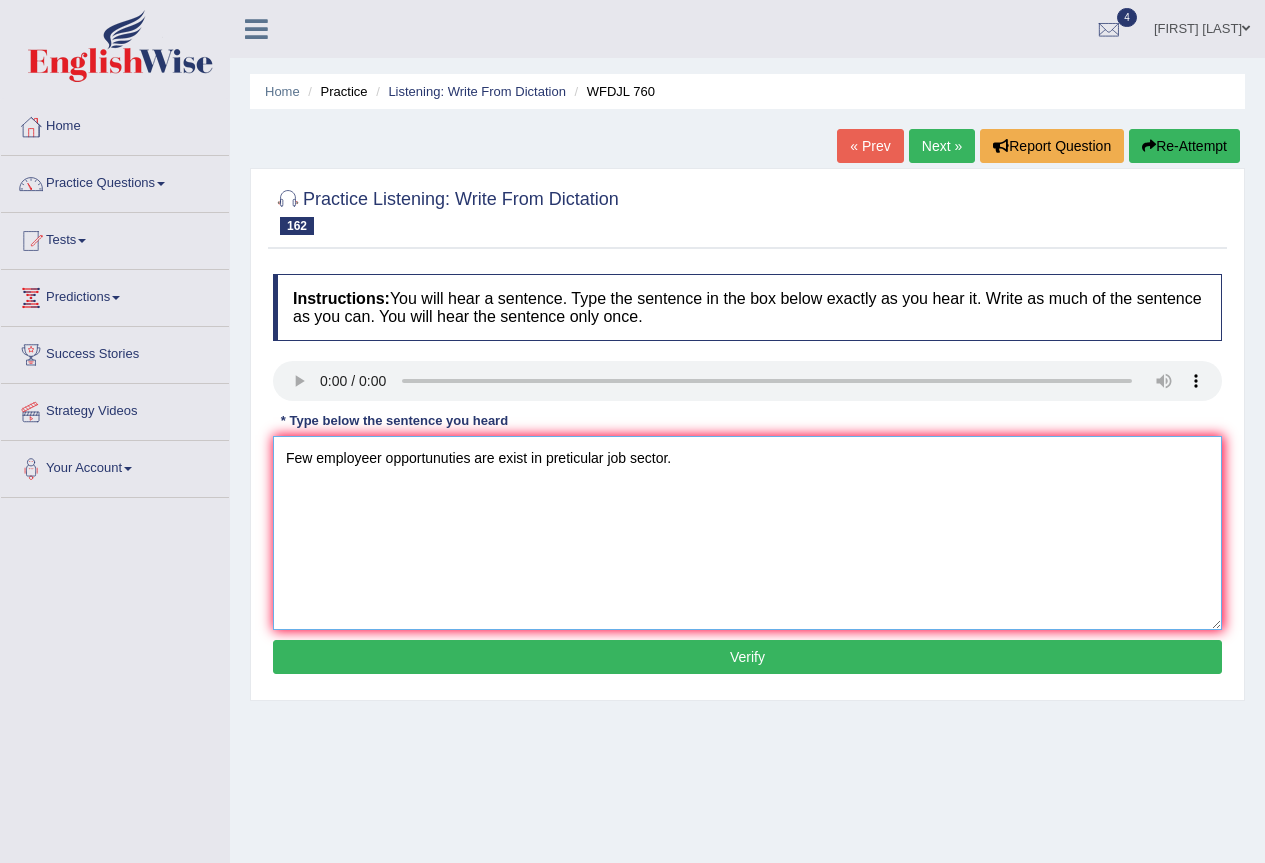 type on "Few employeer opportunuties are exist in preticular job sector." 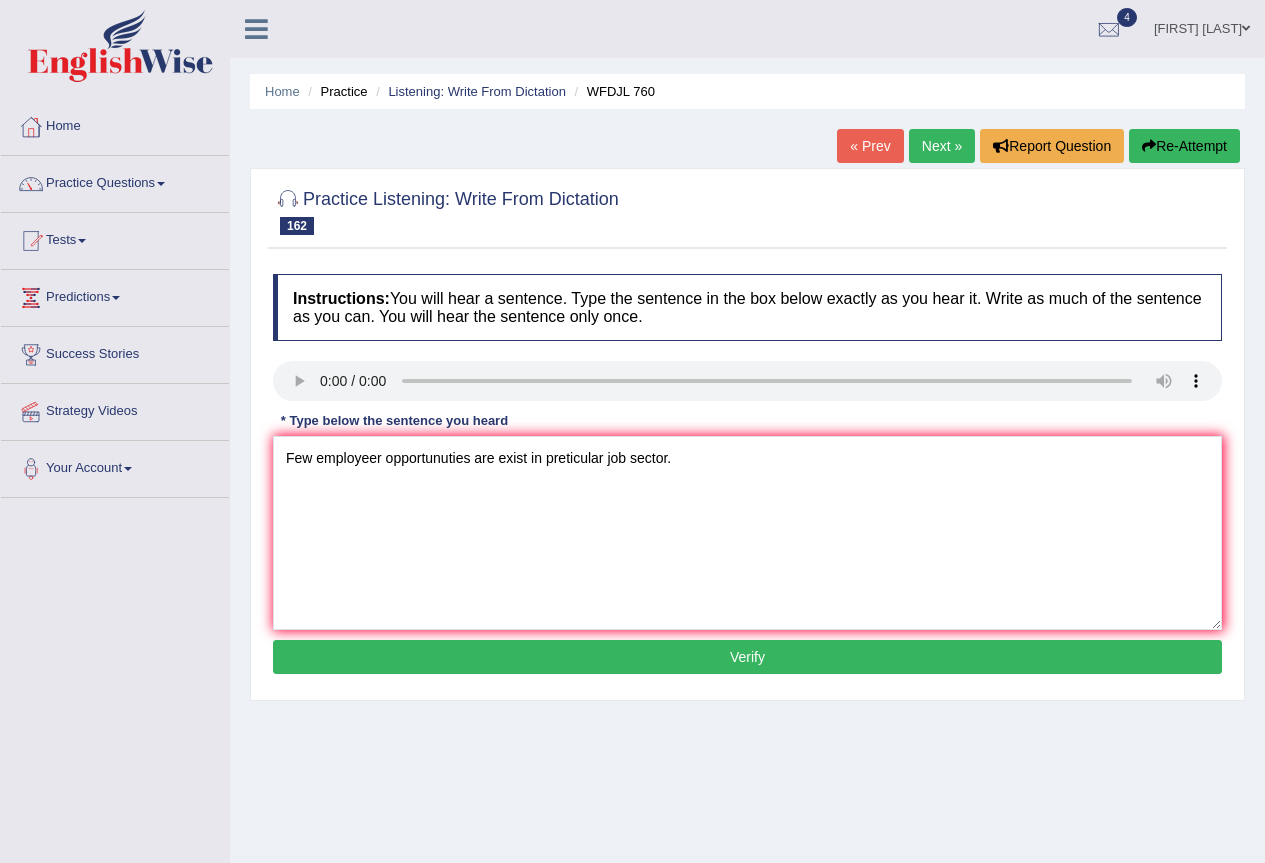 click on "Verify" at bounding box center [747, 657] 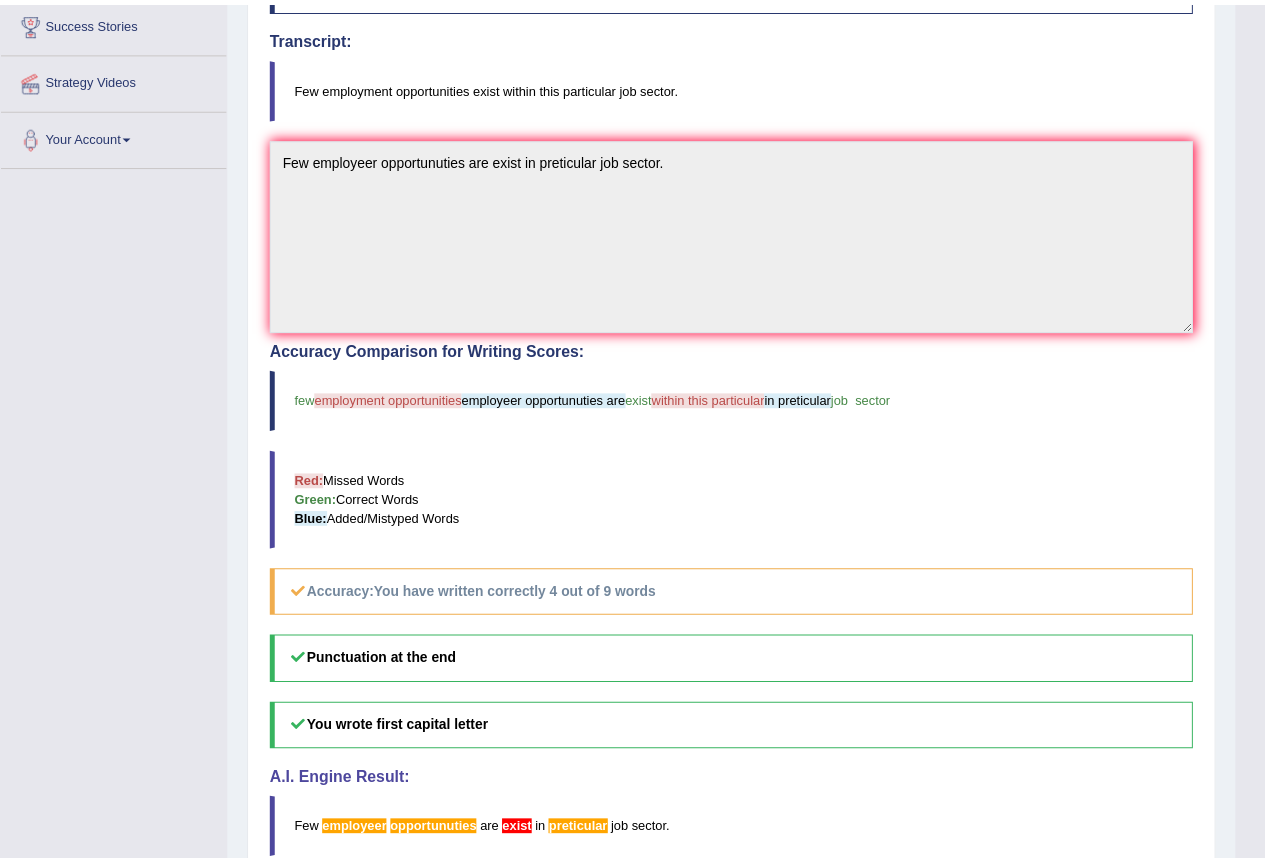 scroll, scrollTop: 333, scrollLeft: 0, axis: vertical 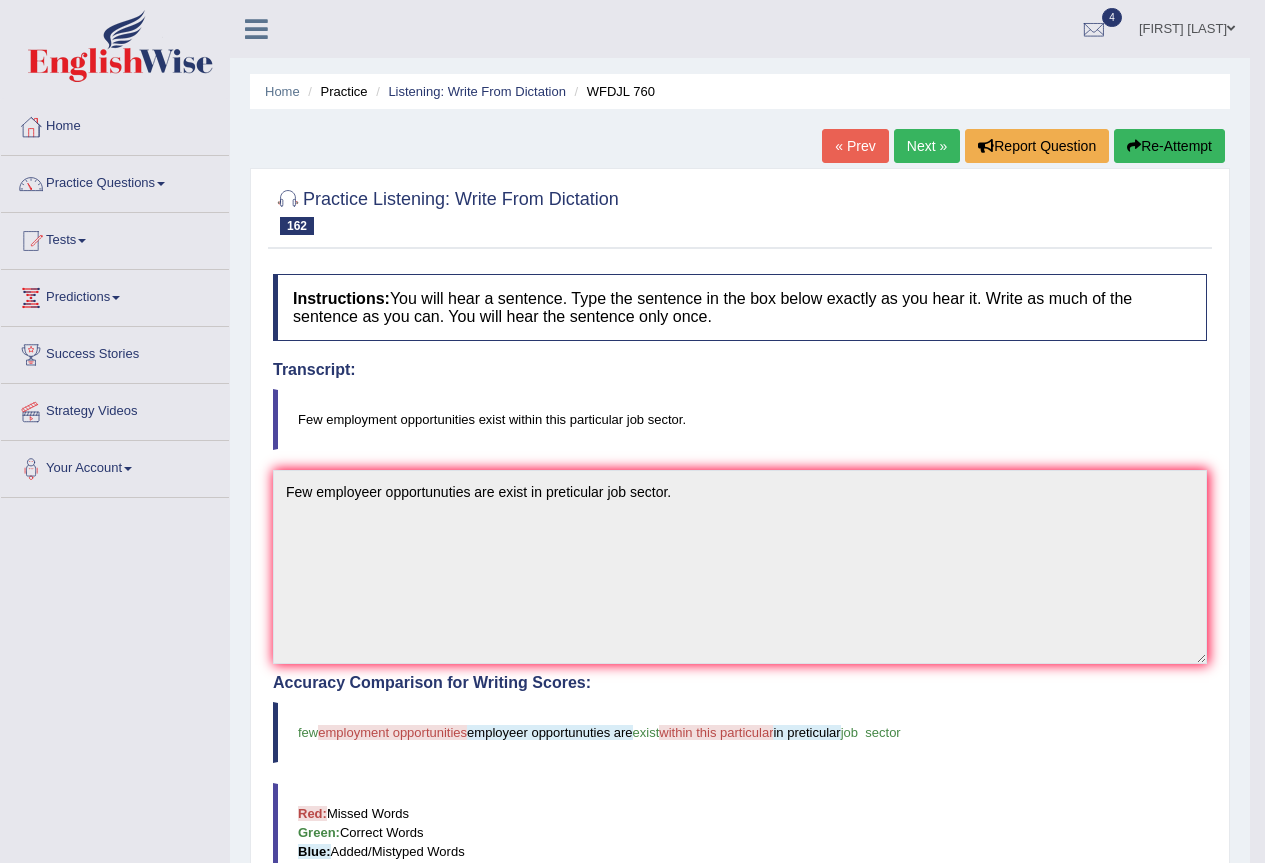 click on "Next »" at bounding box center (927, 146) 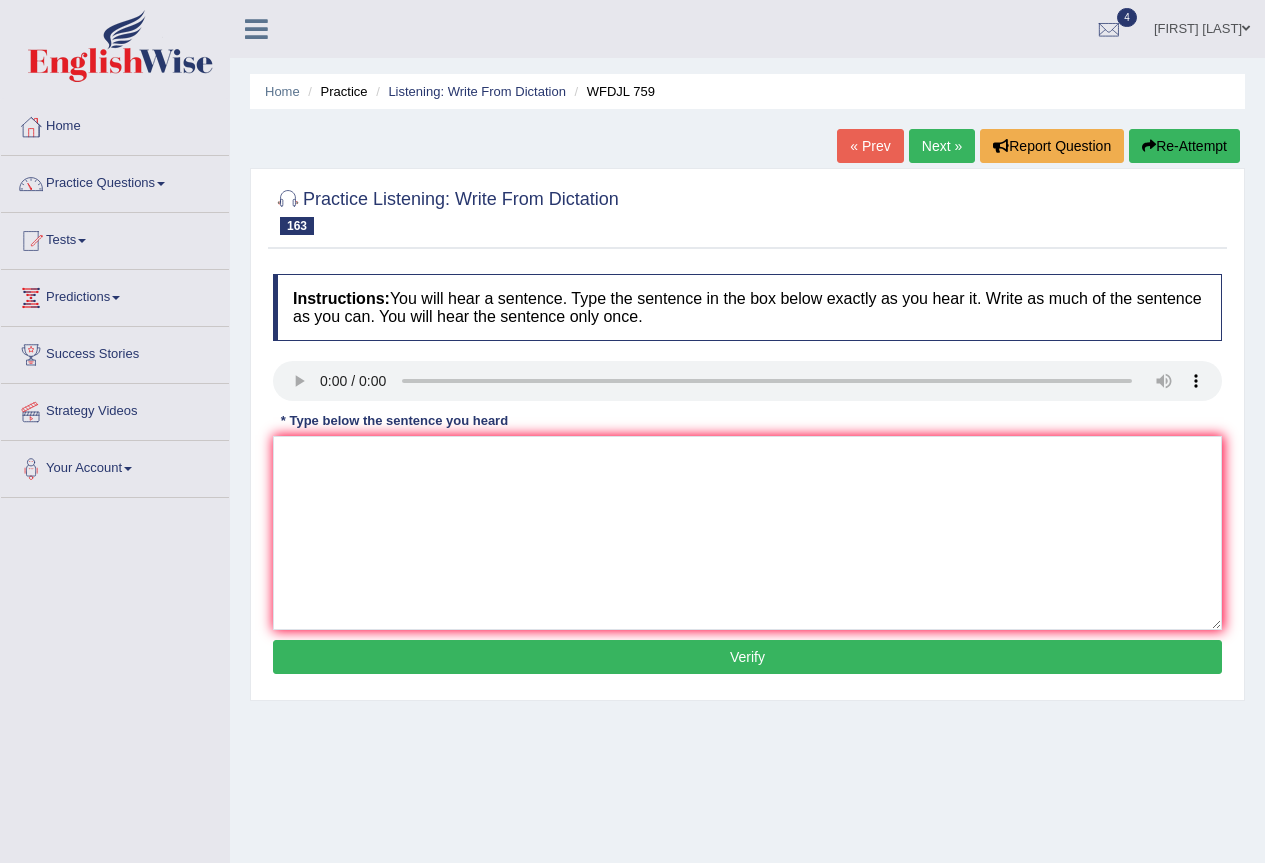 scroll, scrollTop: 0, scrollLeft: 0, axis: both 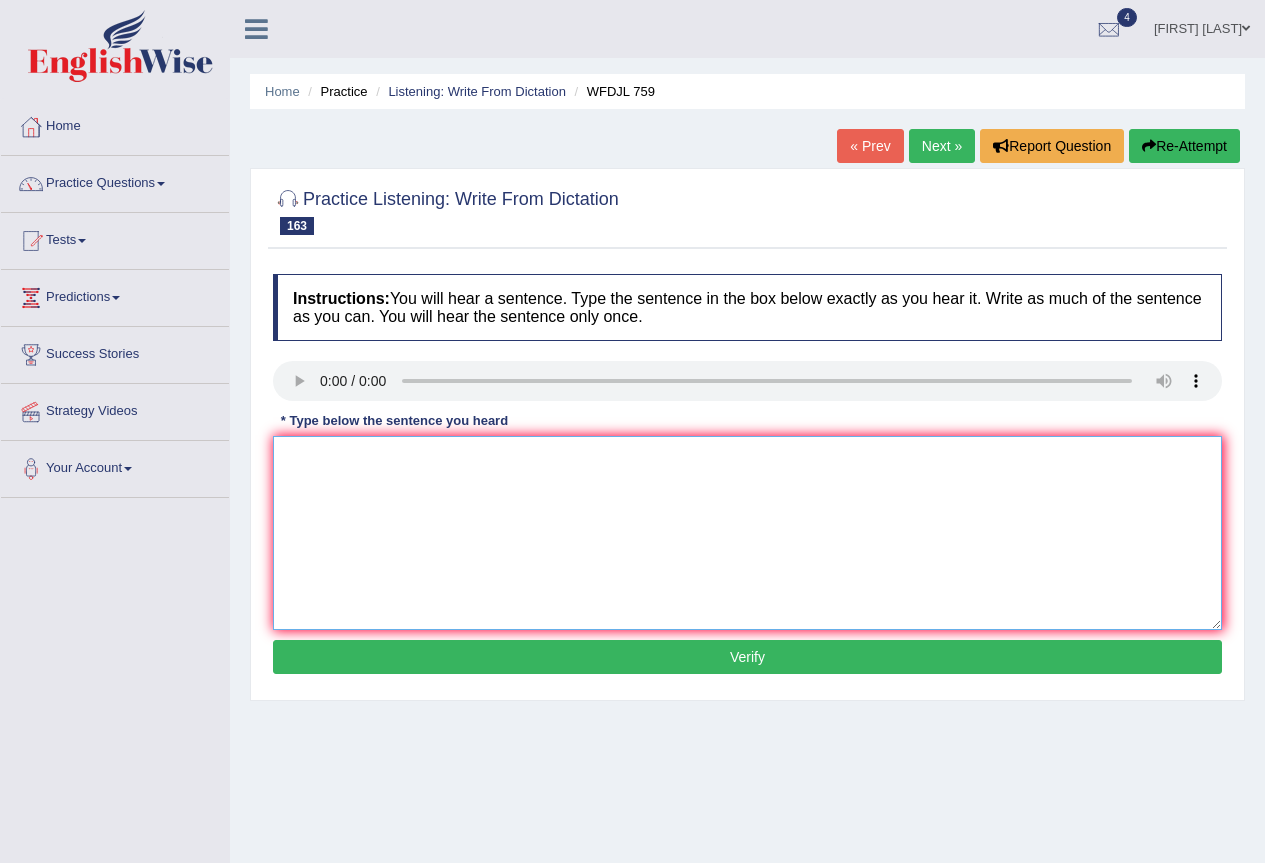 click at bounding box center [747, 533] 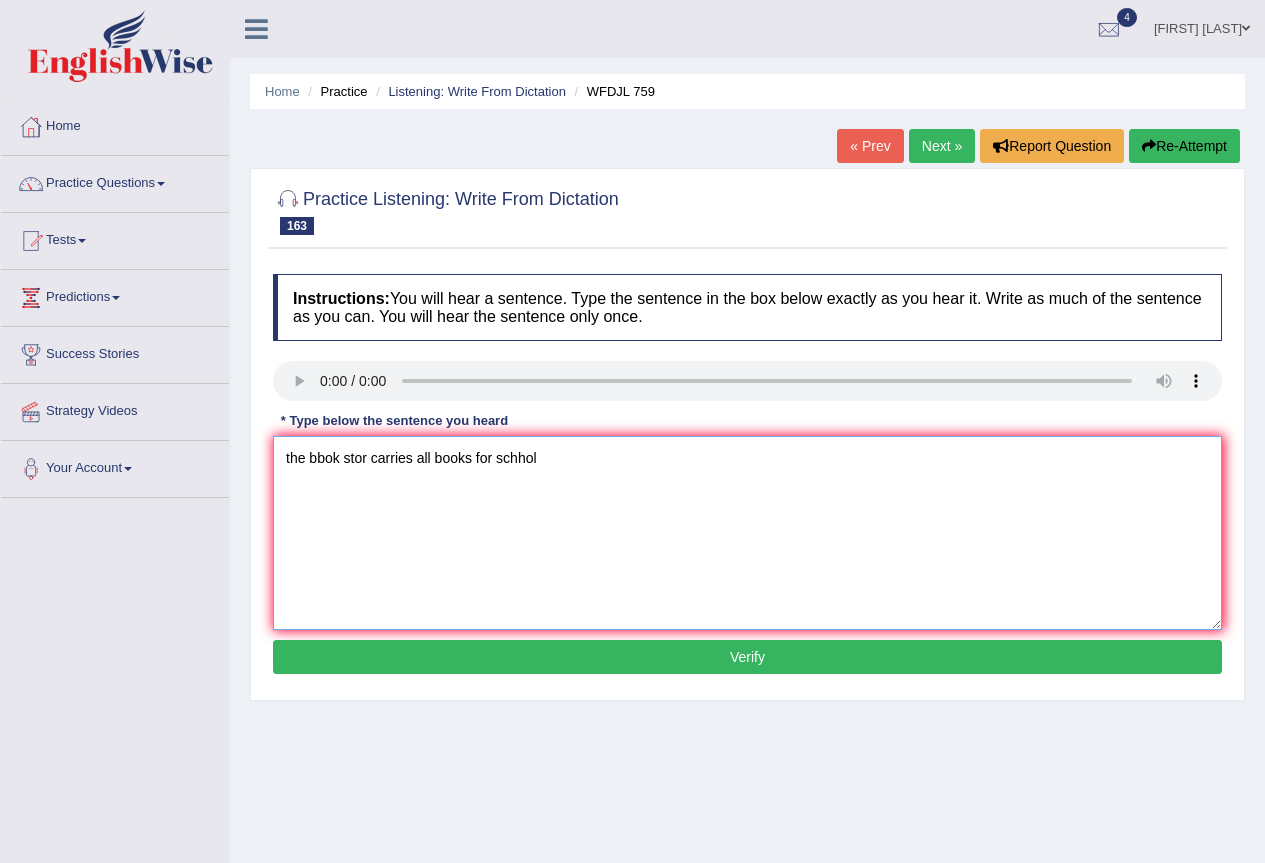 click on "the bbok stor carries all books for schhol" at bounding box center [747, 533] 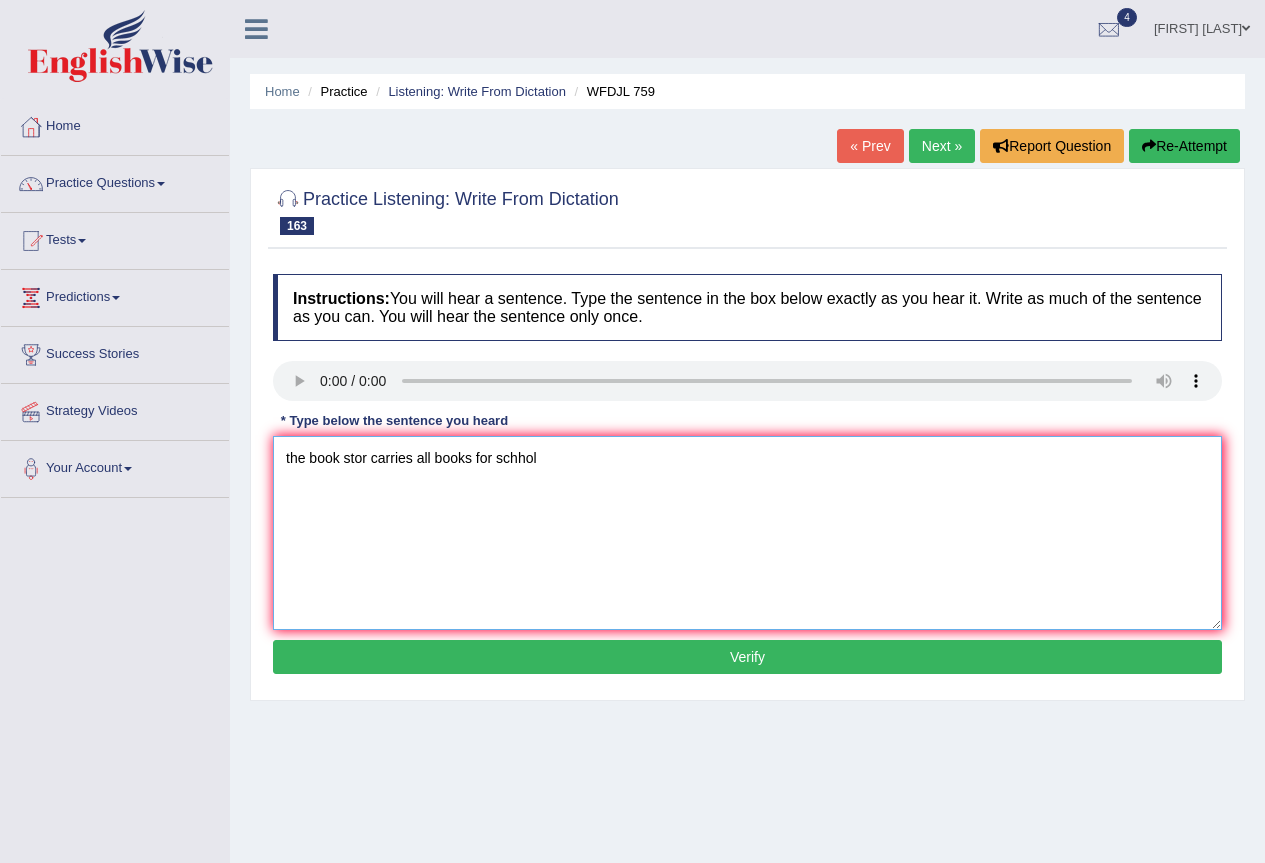 click on "the book stor carries all books for schhol" at bounding box center (747, 533) 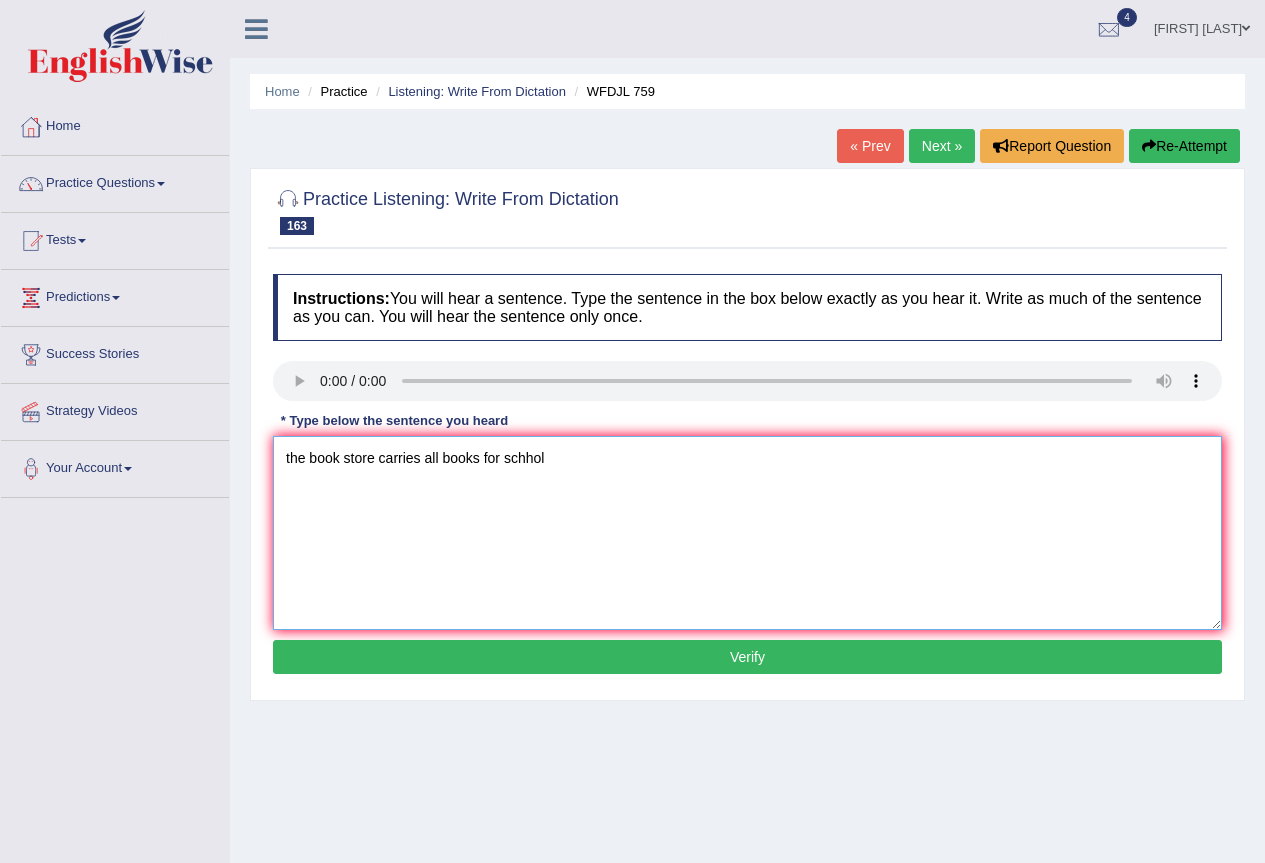 click on "the book store carries all books for schhol" at bounding box center [747, 533] 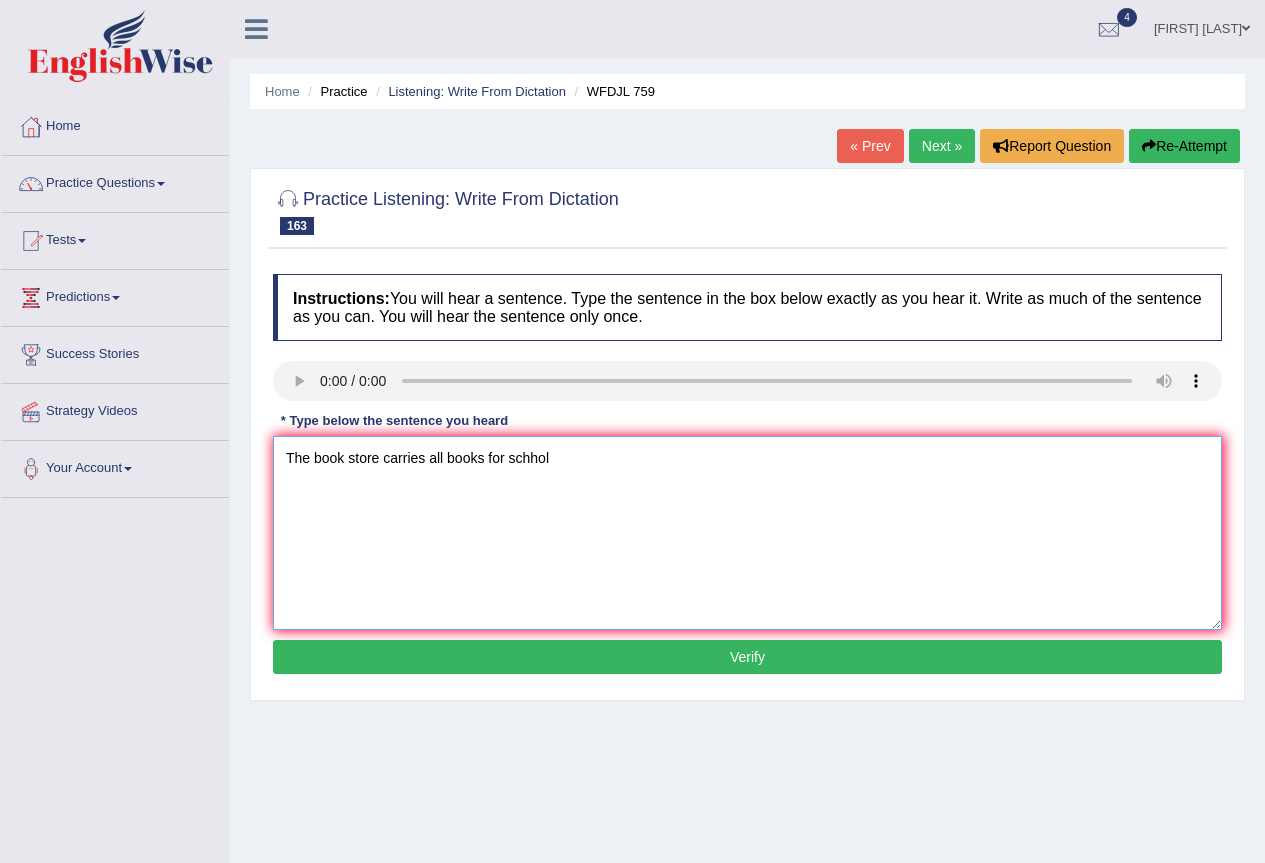 click on "The book store carries all books for schhol" at bounding box center [747, 533] 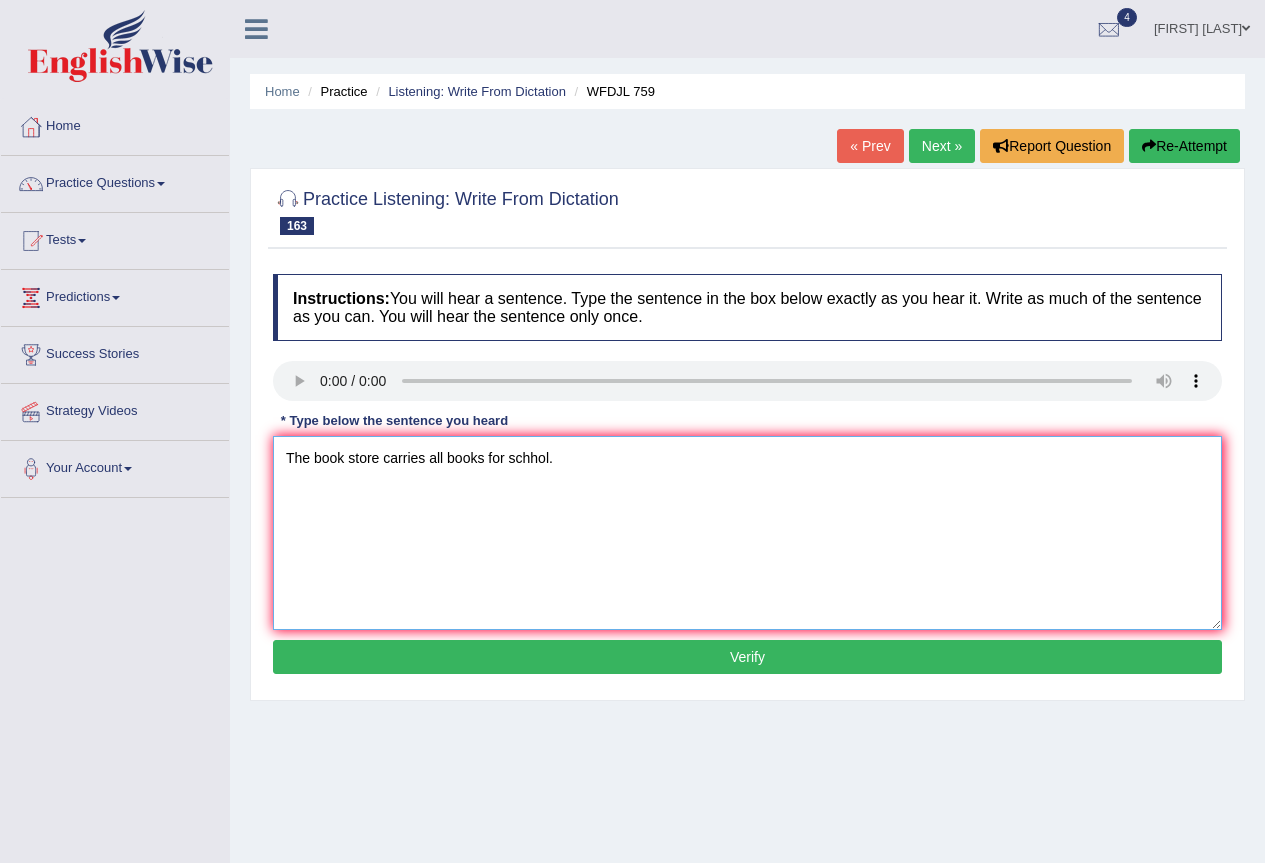 type on "The book store carries all books for schhol." 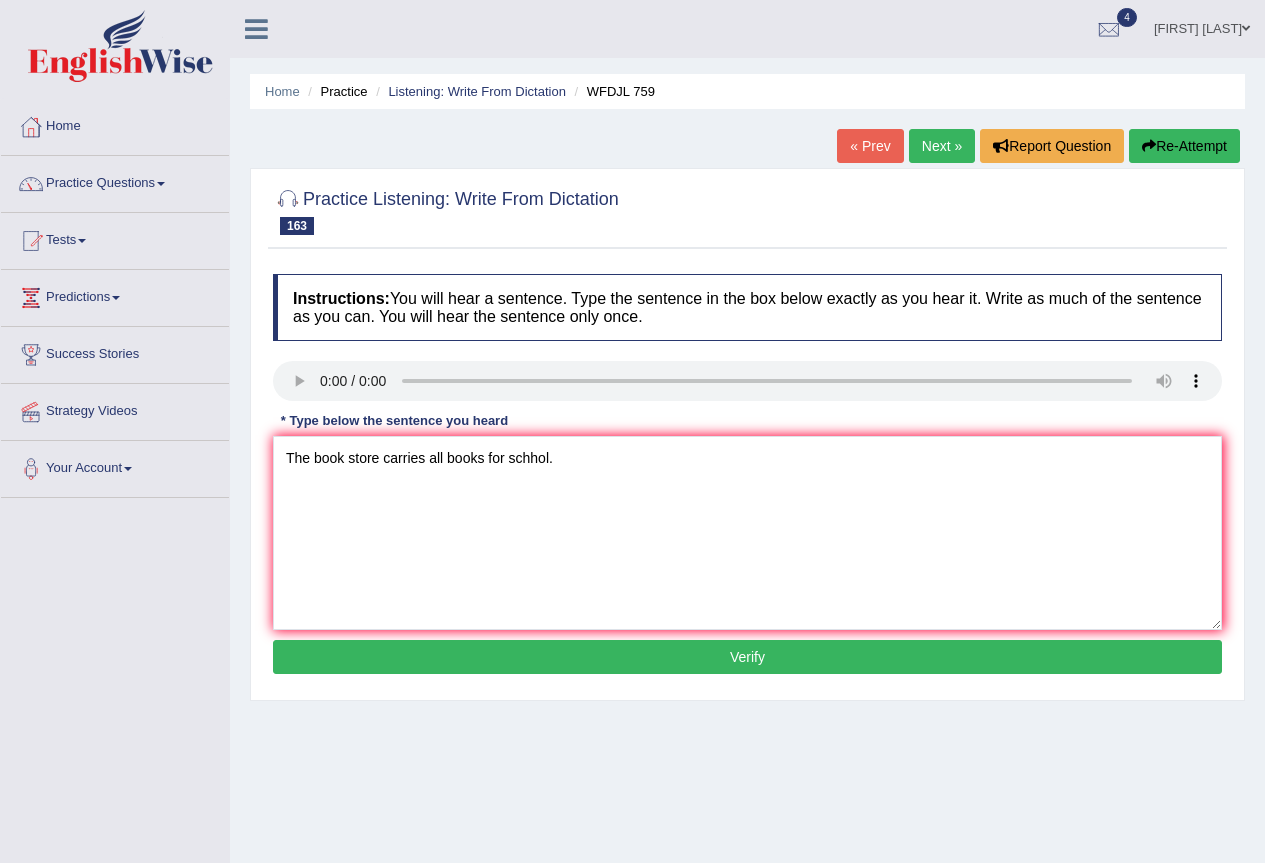 click on "Verify" at bounding box center [747, 657] 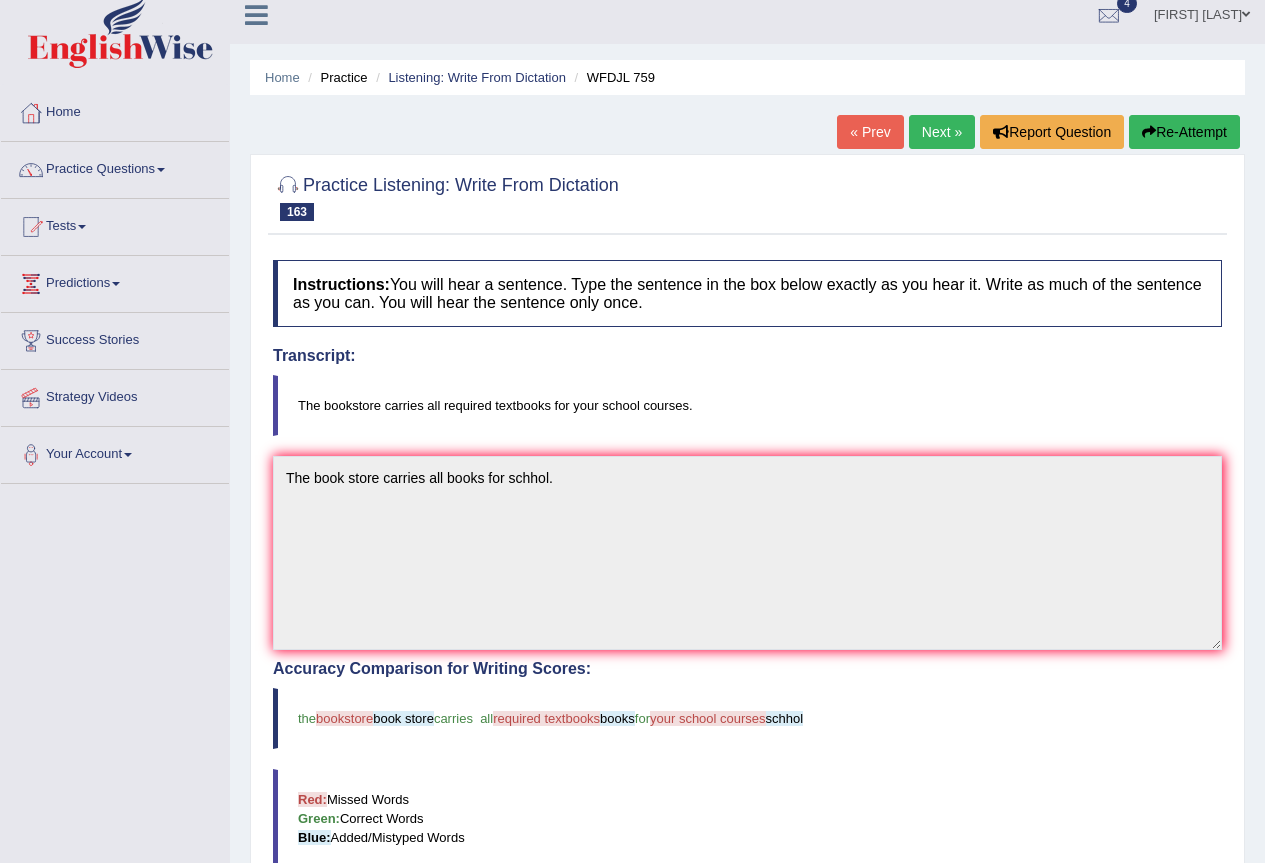 scroll, scrollTop: 0, scrollLeft: 0, axis: both 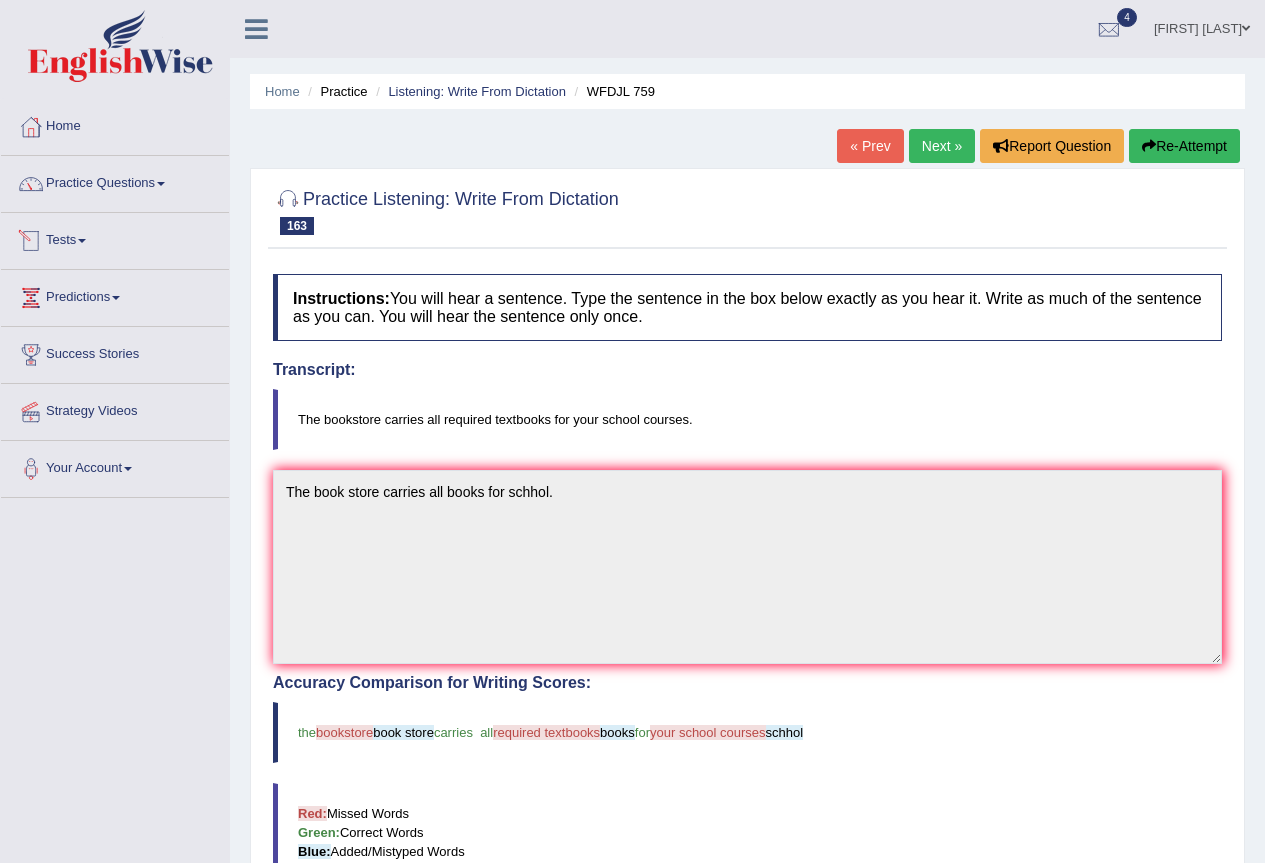click on "Tests" at bounding box center (115, 238) 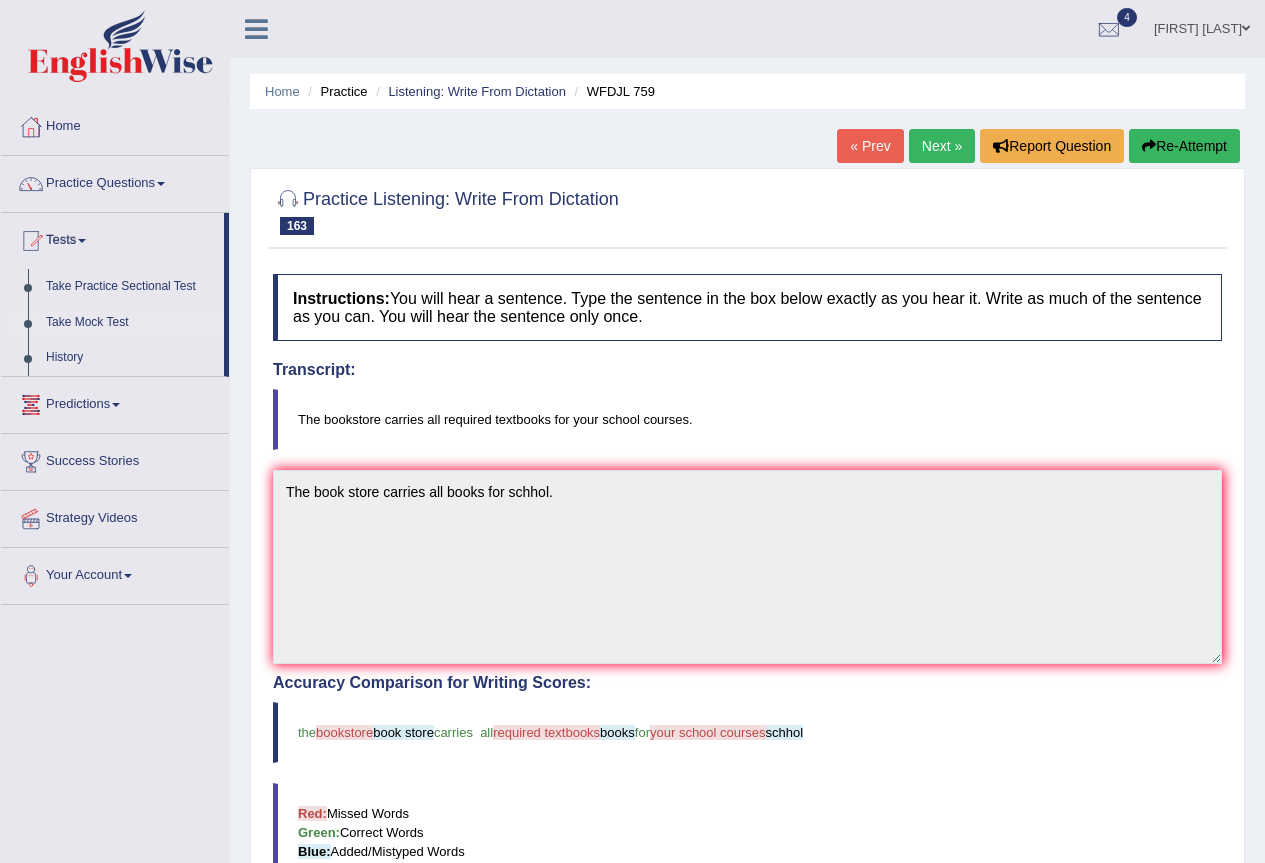 click on "Take Mock Test" at bounding box center [130, 323] 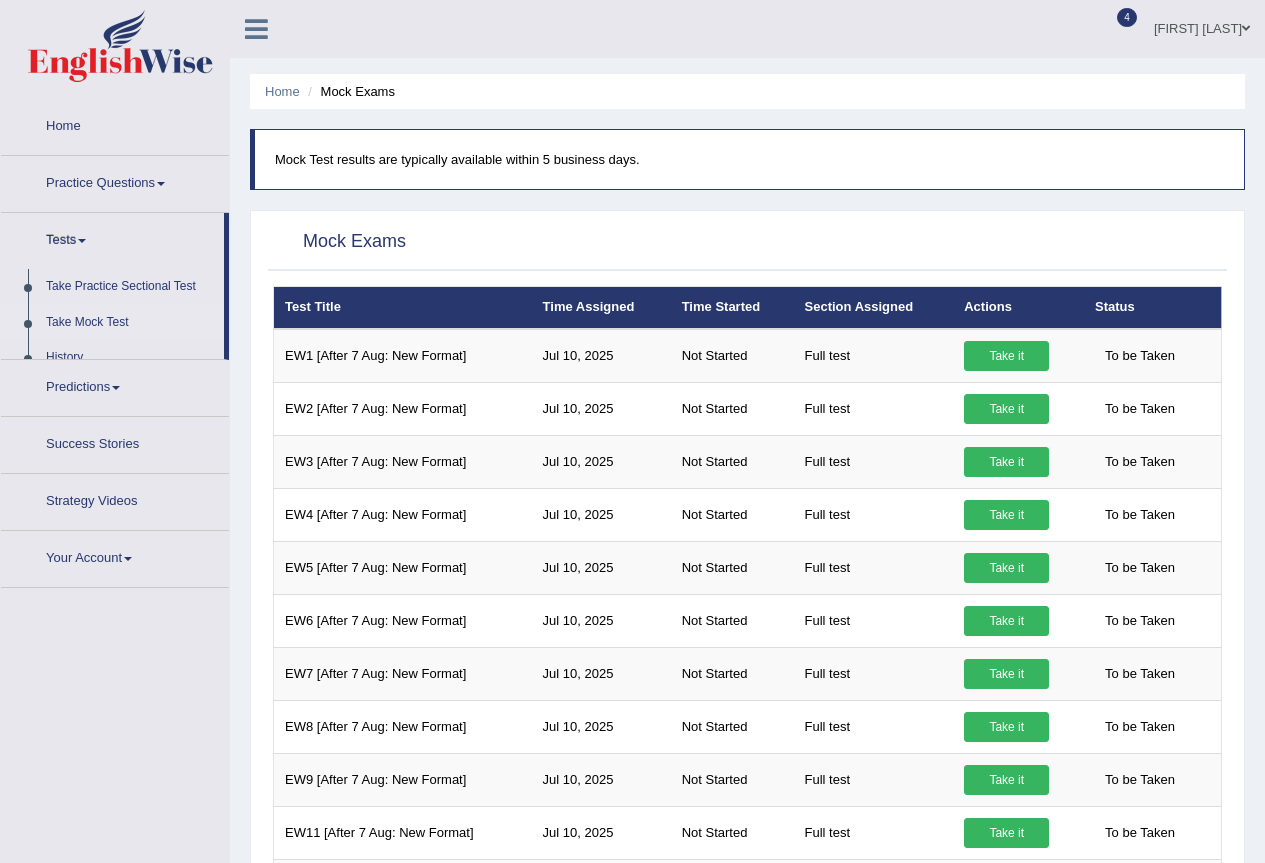 scroll, scrollTop: 0, scrollLeft: 0, axis: both 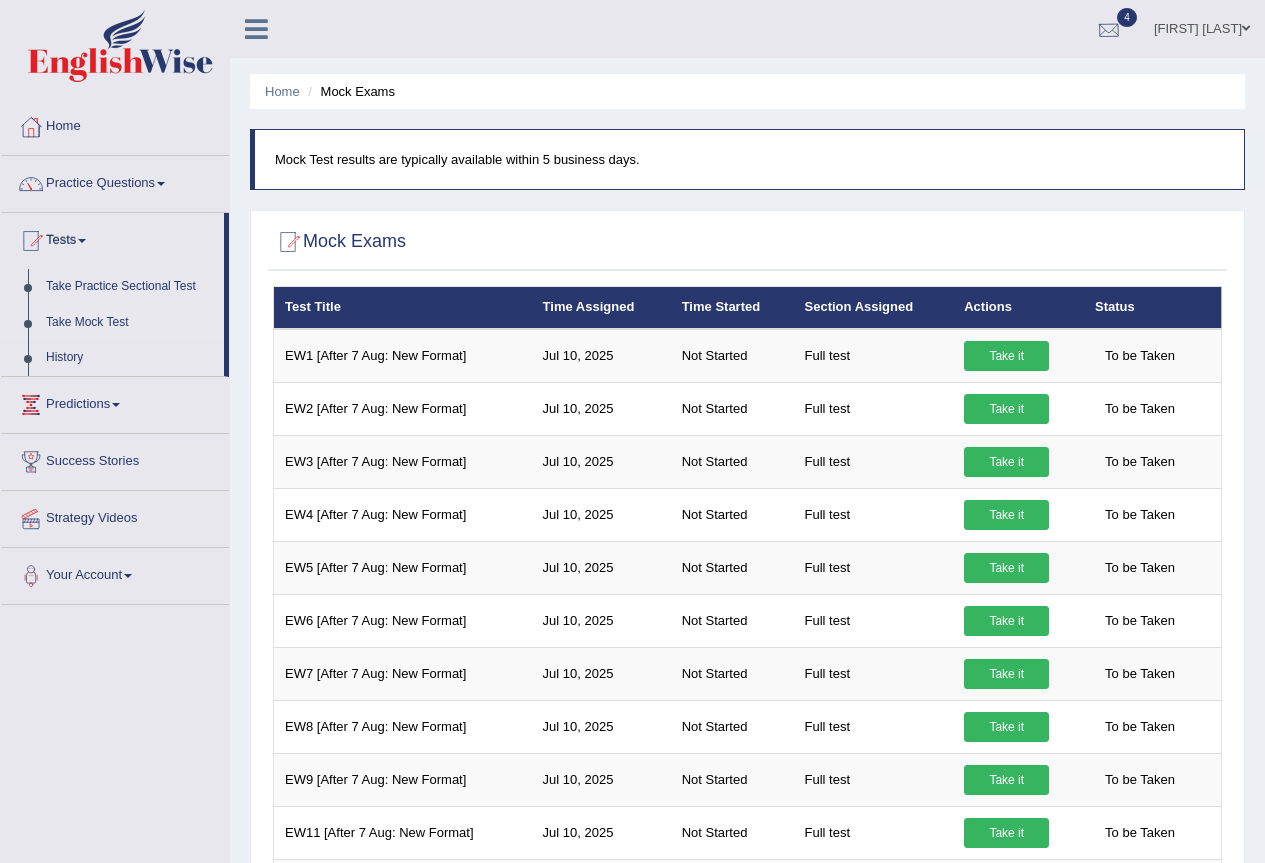 click at bounding box center (1109, 30) 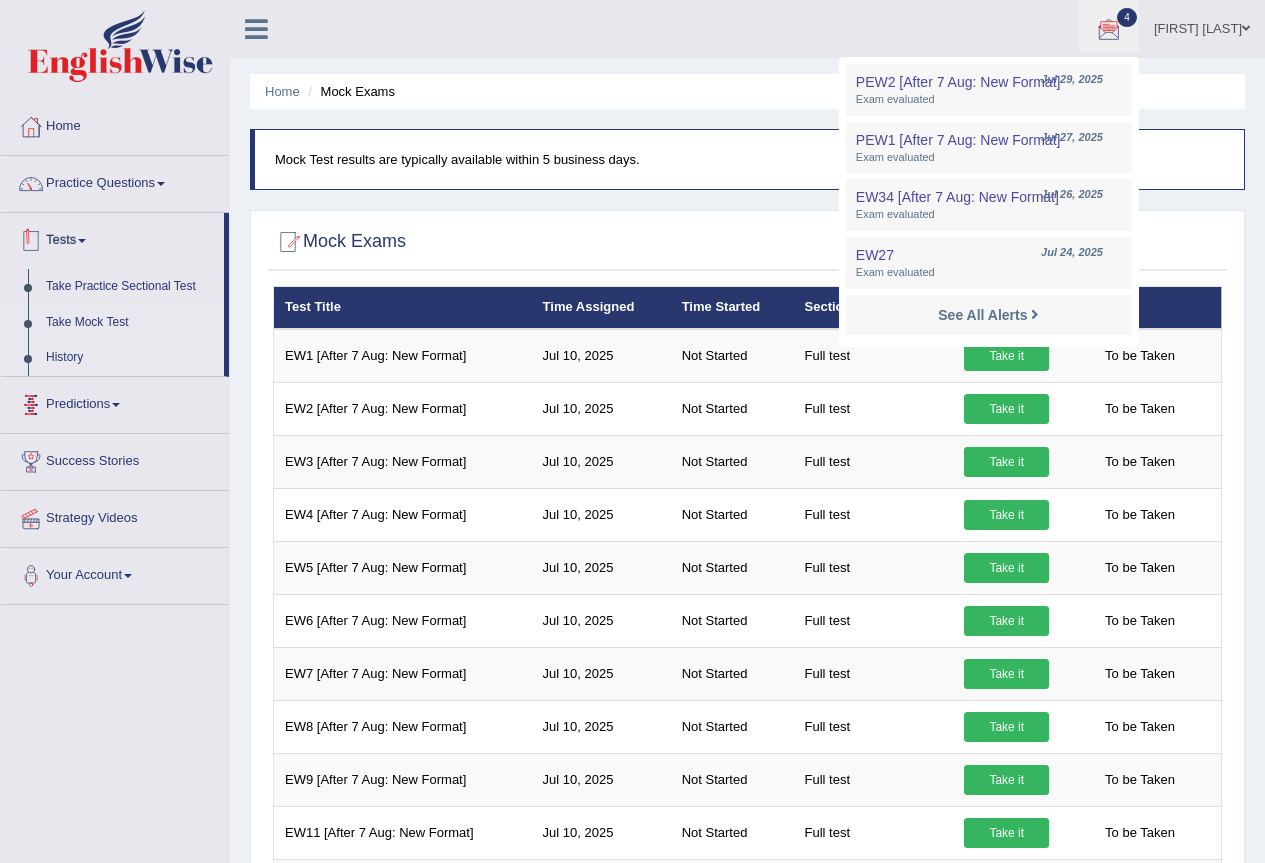 click on "History" at bounding box center [130, 358] 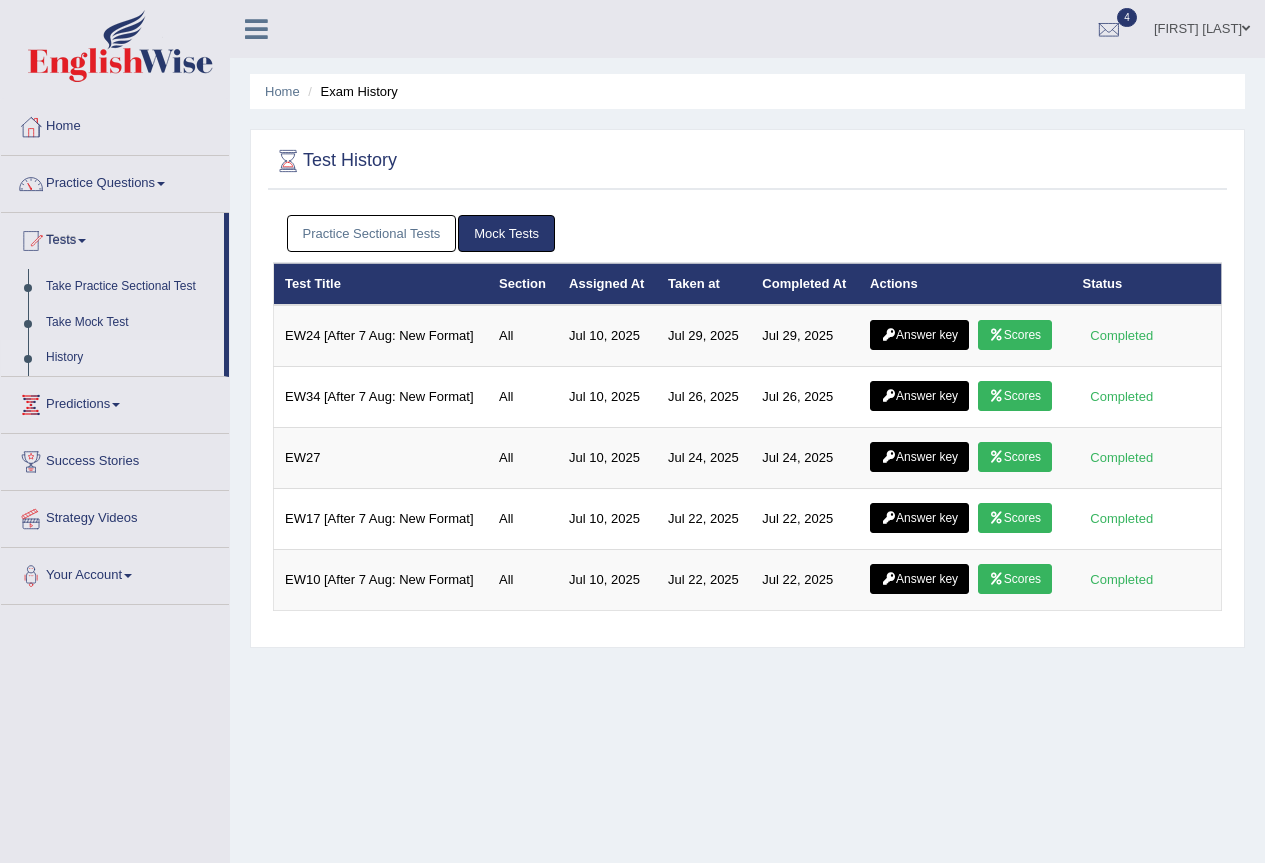 scroll, scrollTop: 187, scrollLeft: 0, axis: vertical 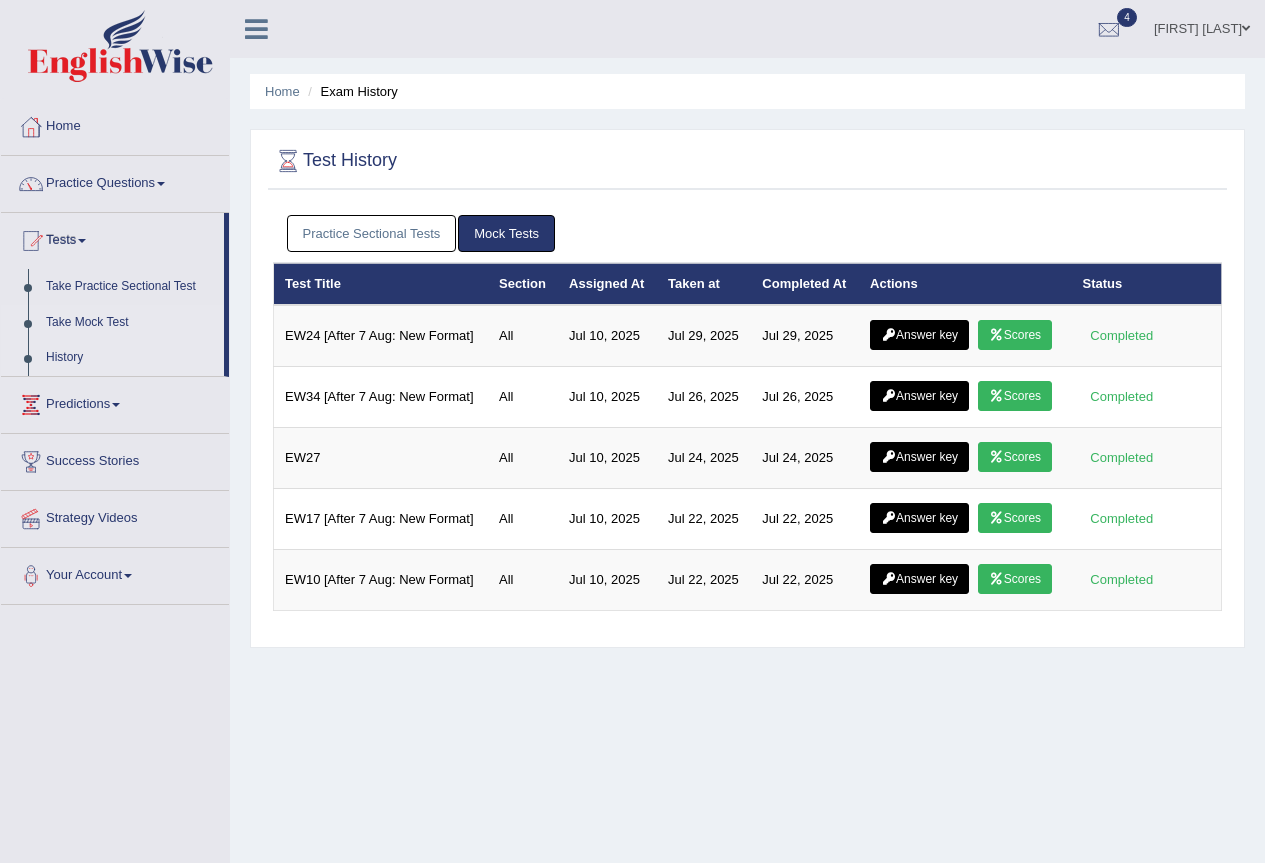 click on "Take Mock Test" at bounding box center (130, 323) 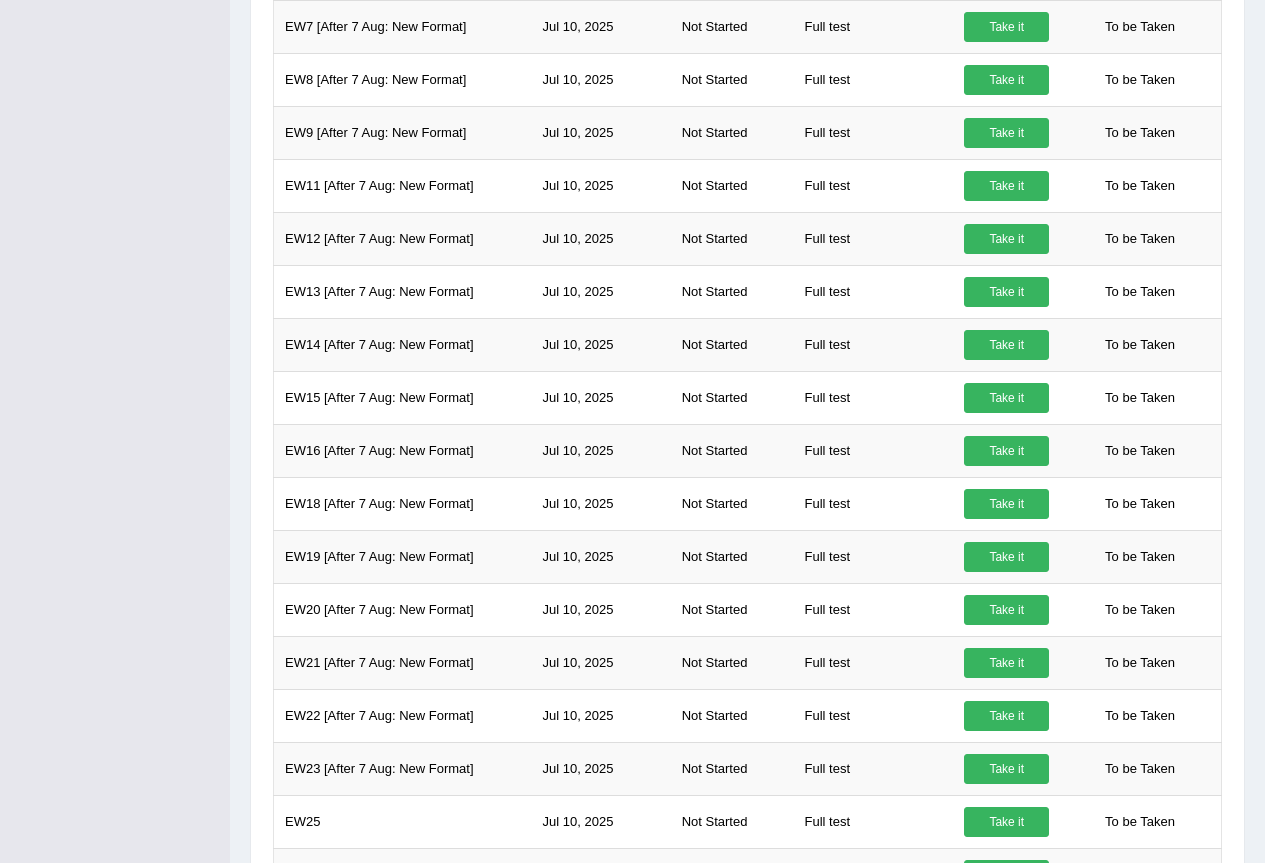 scroll, scrollTop: 1159, scrollLeft: 0, axis: vertical 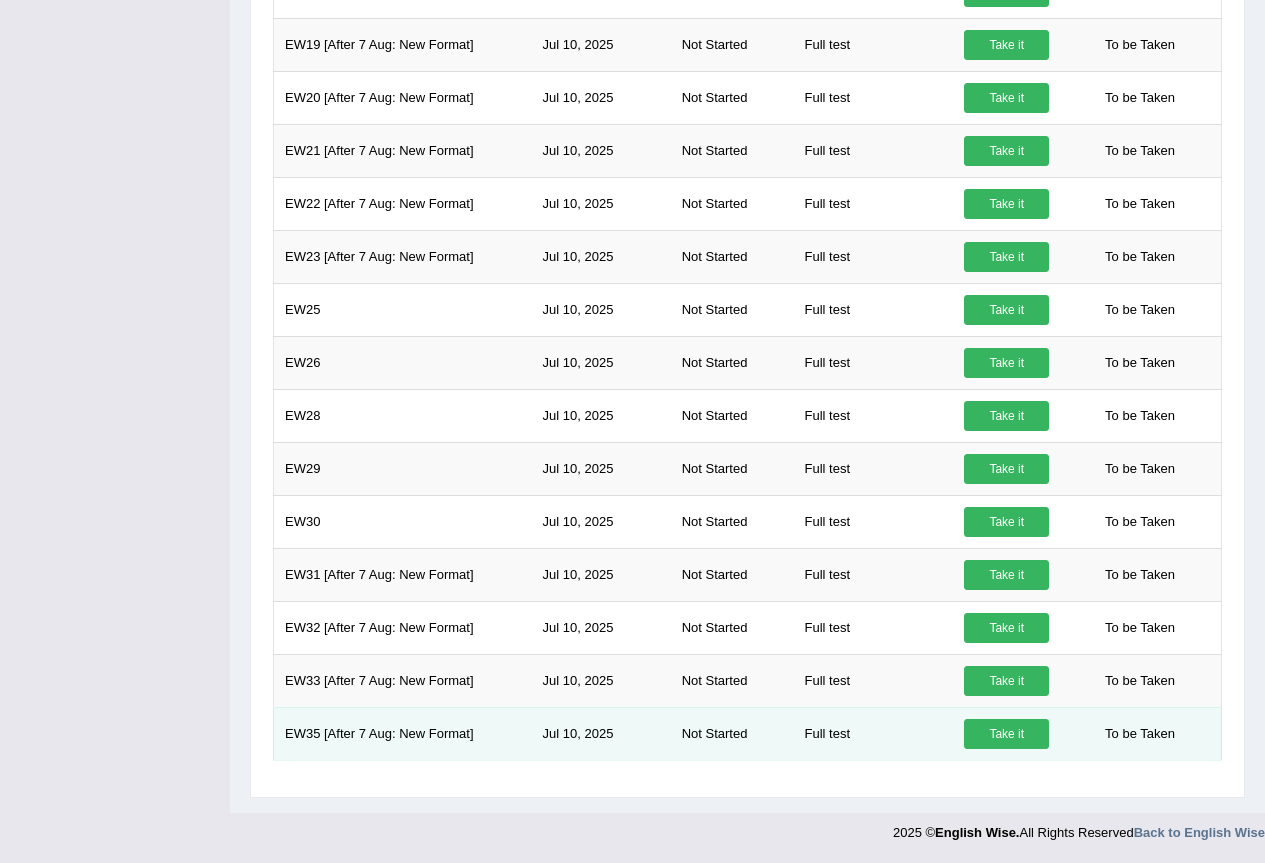 click on "Take it" at bounding box center [1006, 734] 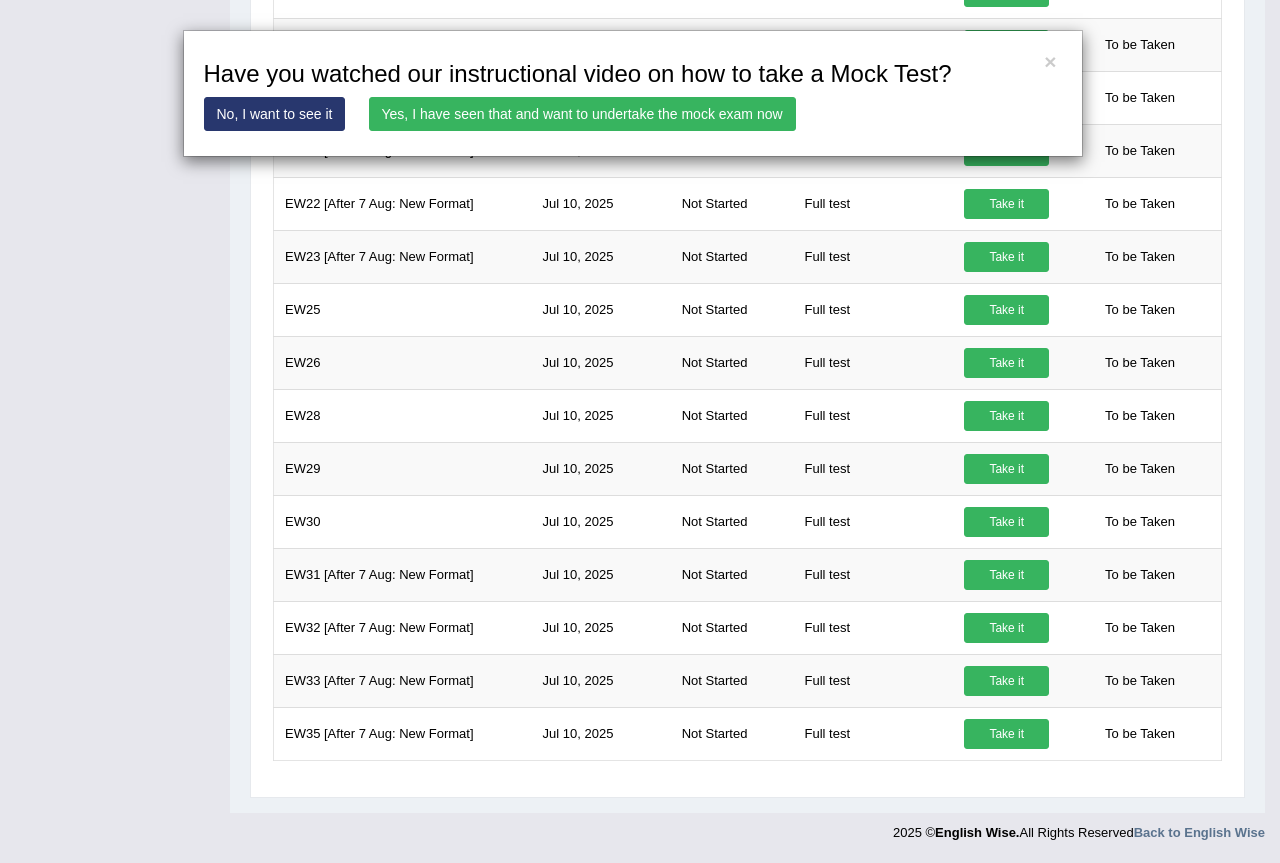 click on "Yes, I have seen that and want to undertake the mock exam now" at bounding box center [582, 114] 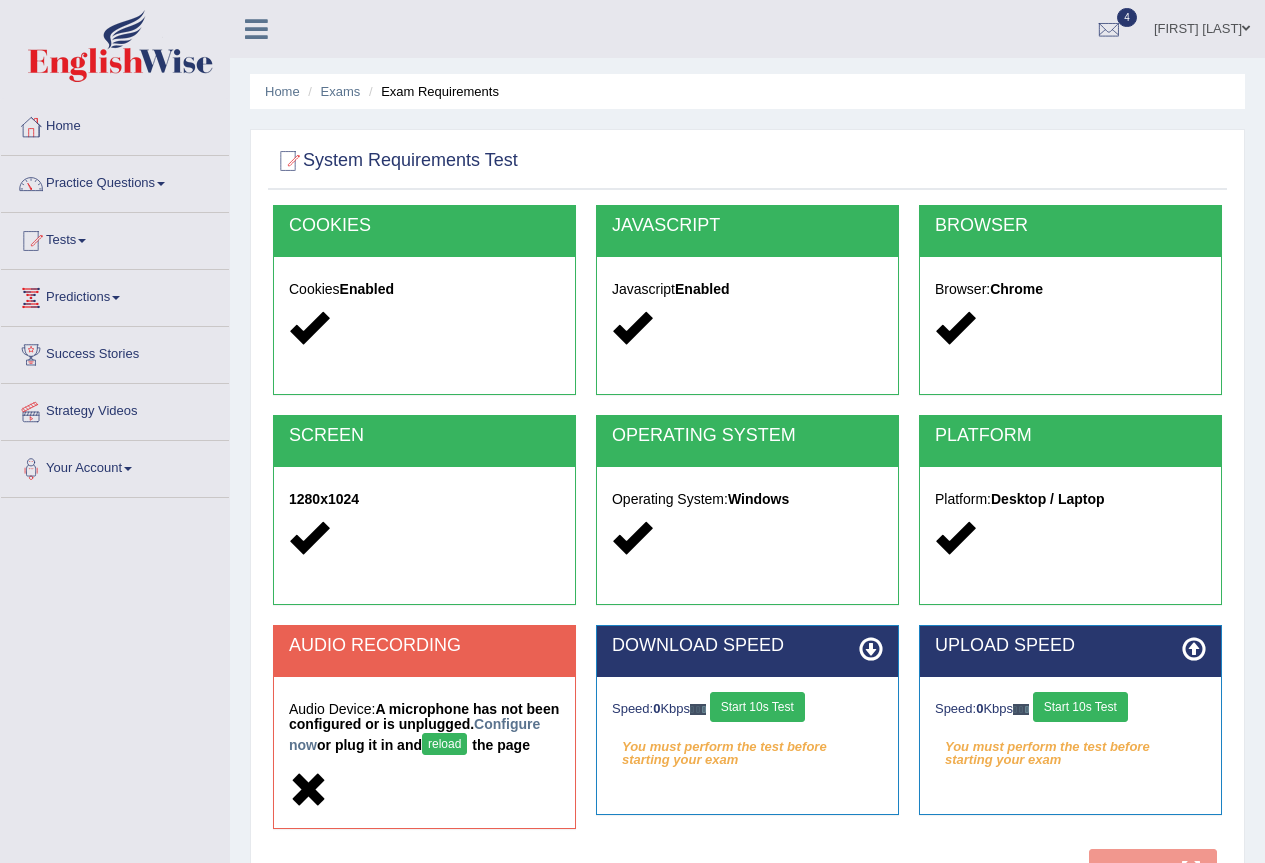 scroll, scrollTop: 0, scrollLeft: 0, axis: both 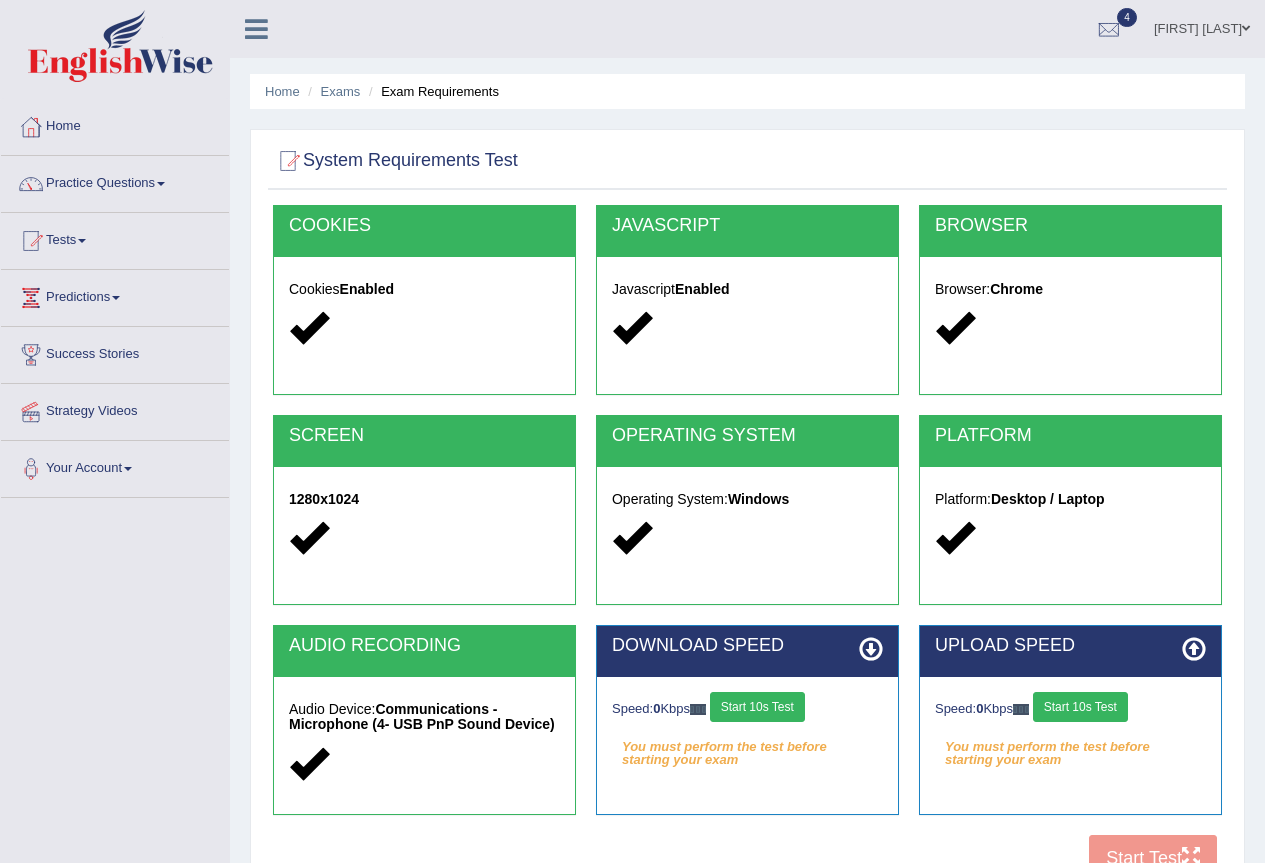 drag, startPoint x: 781, startPoint y: 713, endPoint x: 916, endPoint y: 718, distance: 135.09256 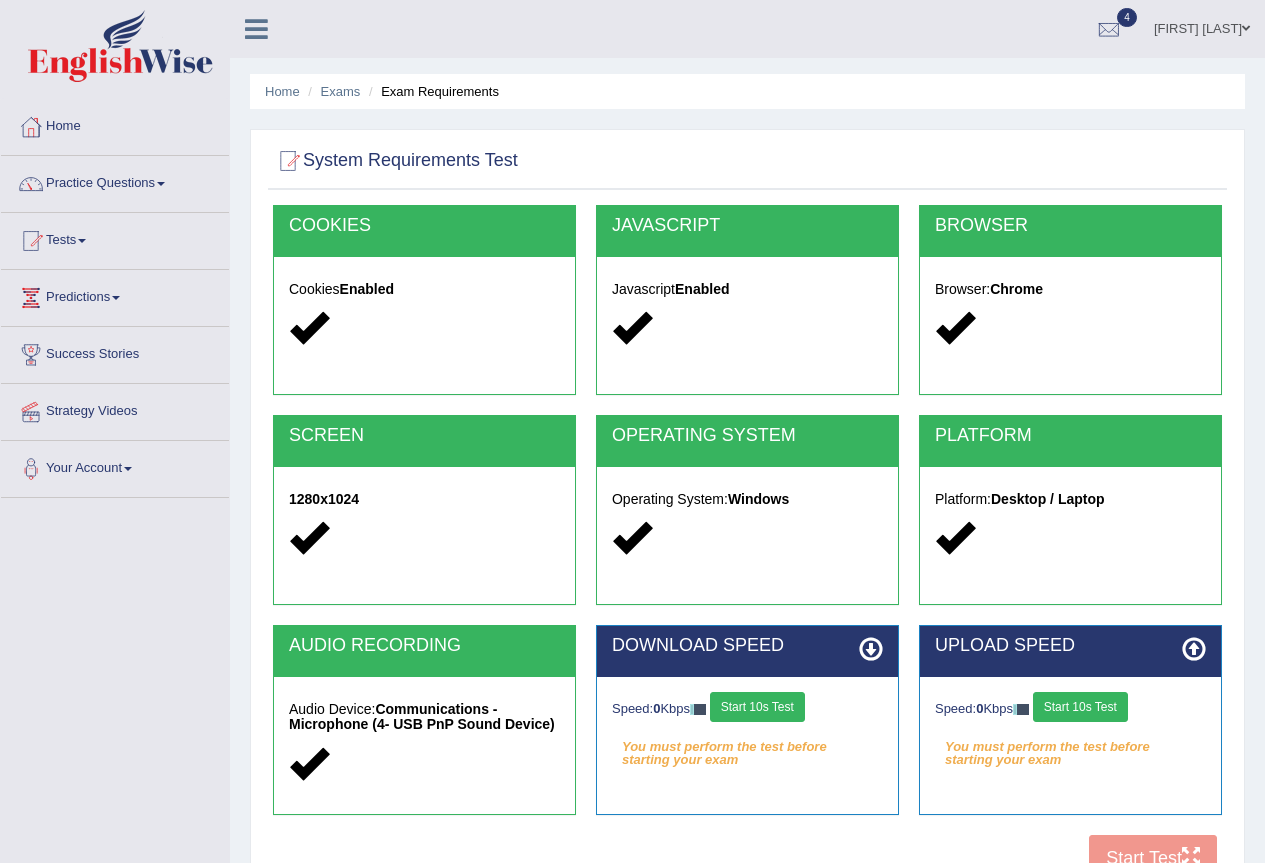 click on "Start 10s Test" at bounding box center [757, 707] 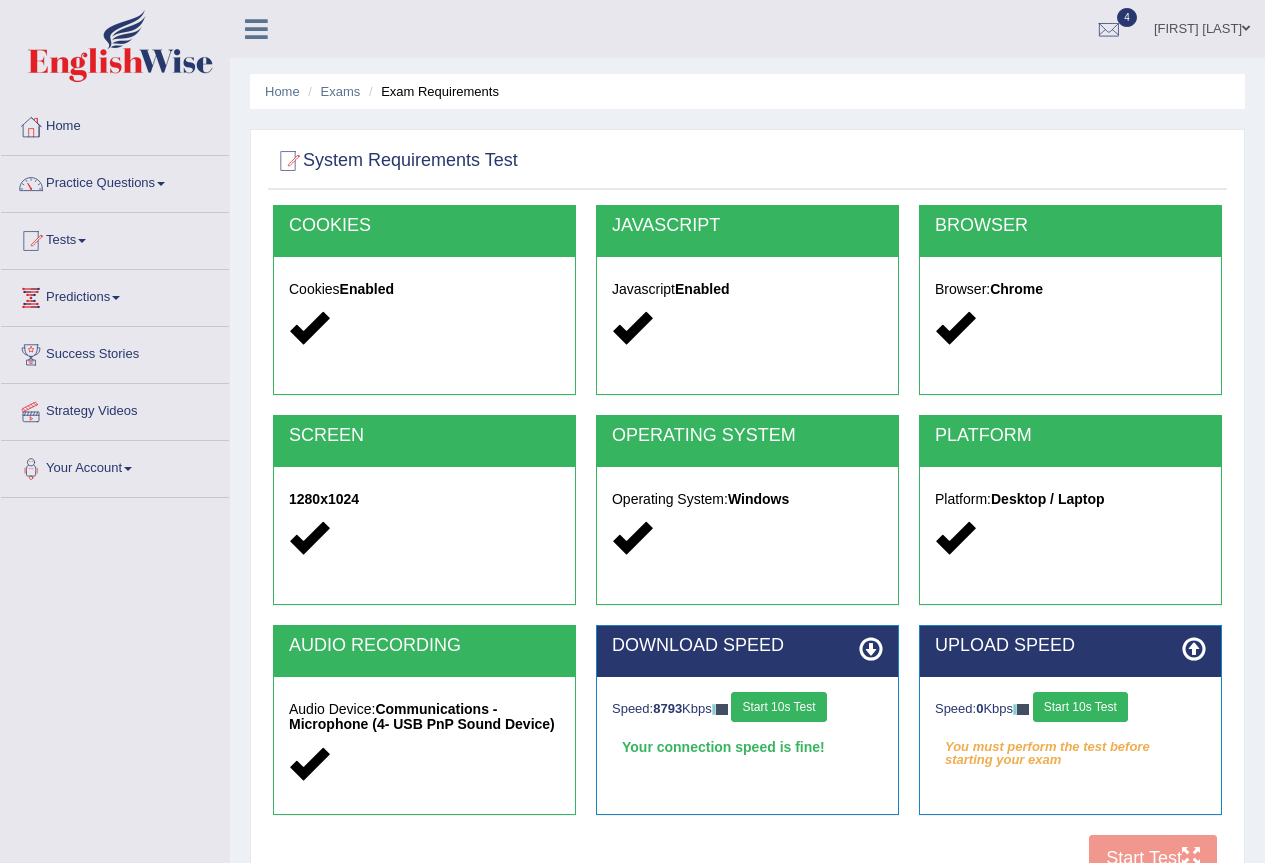 click on "Start 10s Test" at bounding box center [1080, 707] 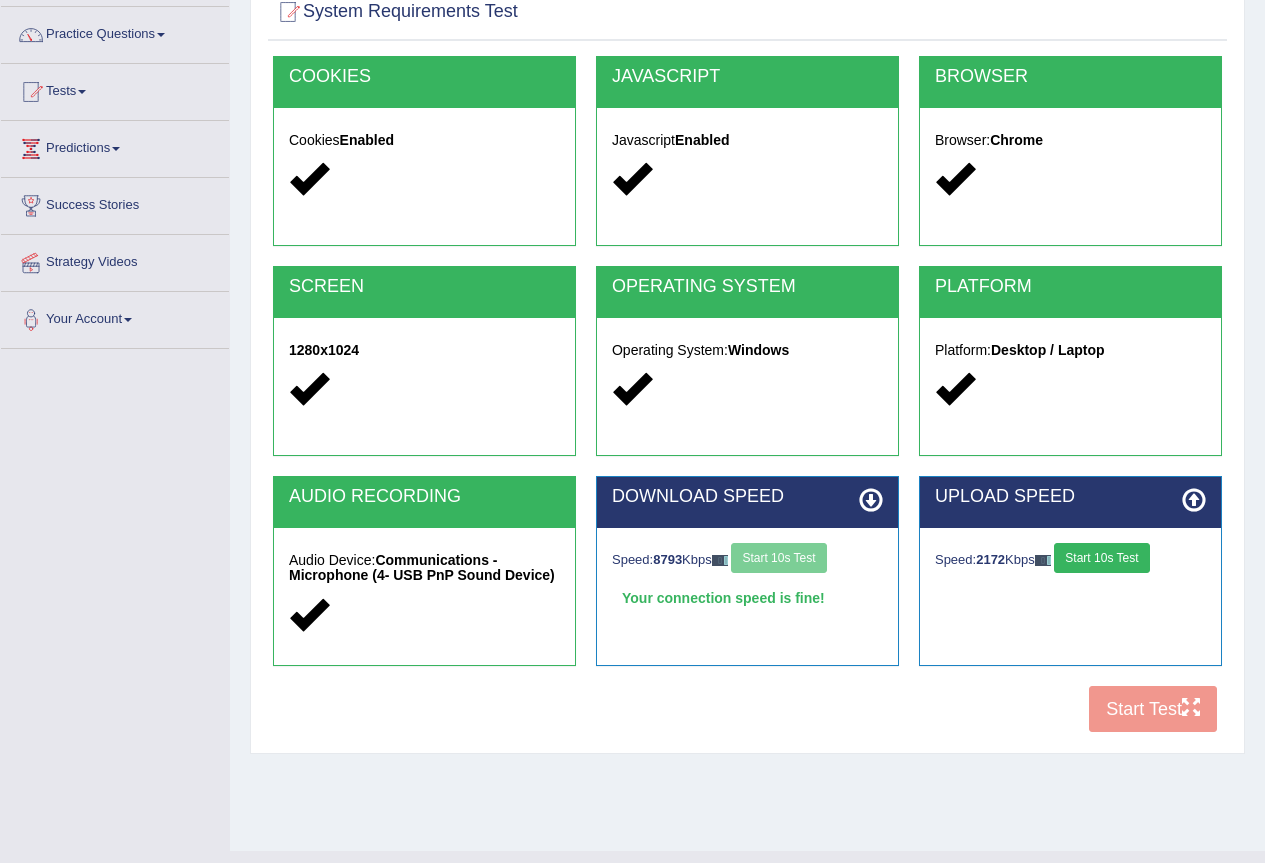 scroll, scrollTop: 187, scrollLeft: 0, axis: vertical 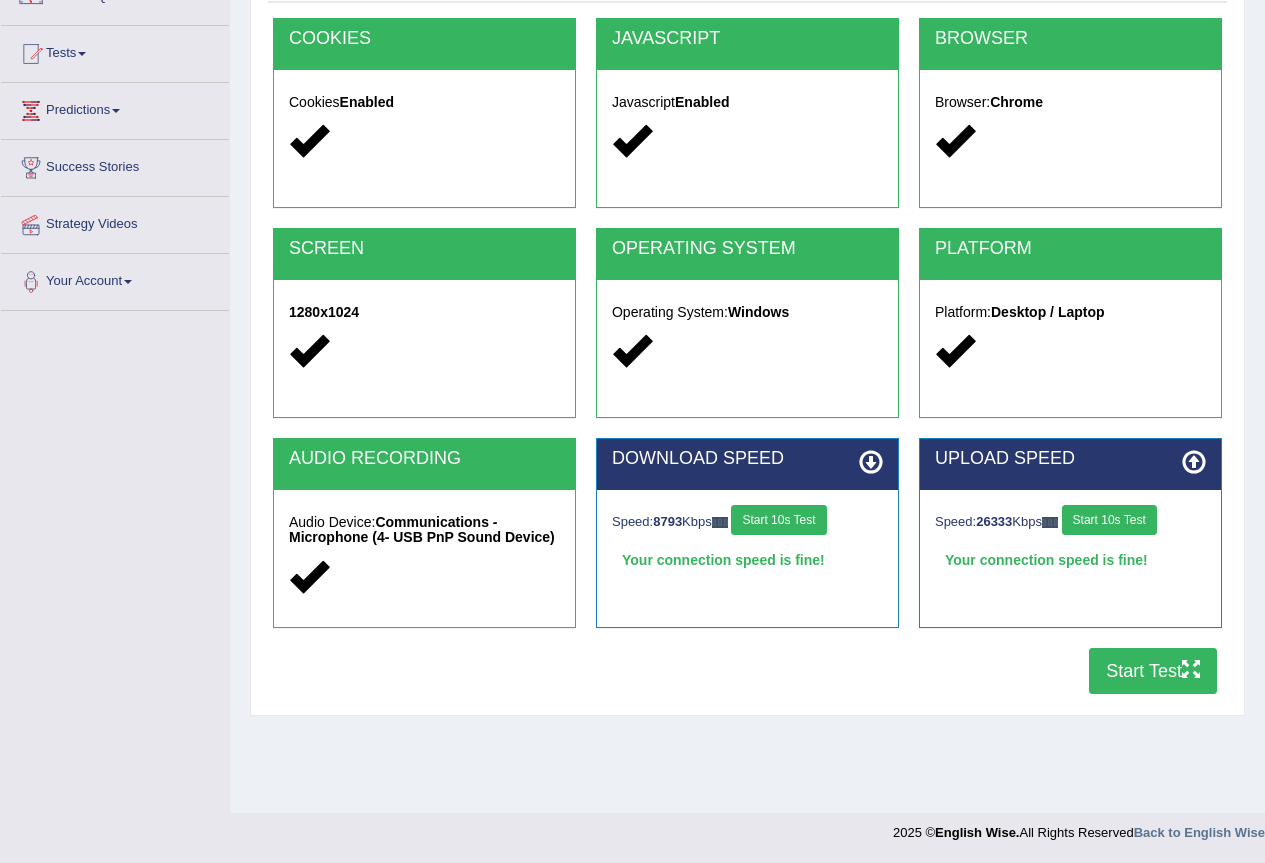 click on "Start Test" at bounding box center [1153, 671] 